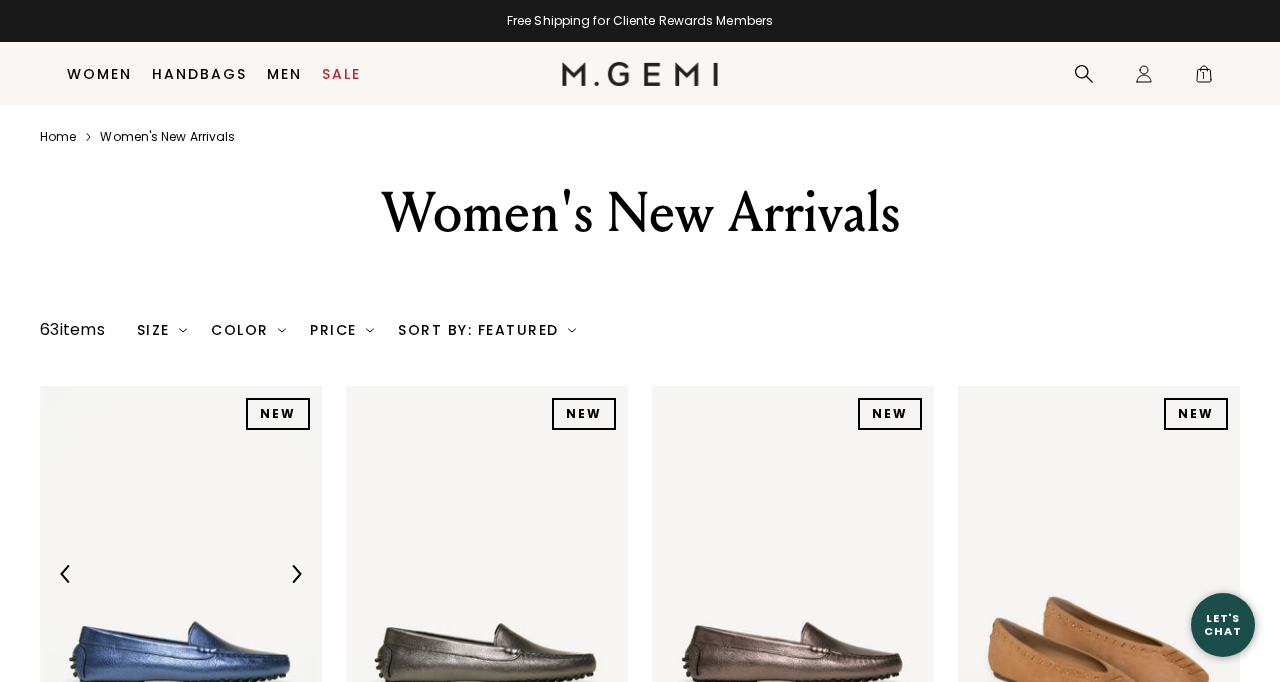 scroll, scrollTop: 281, scrollLeft: 0, axis: vertical 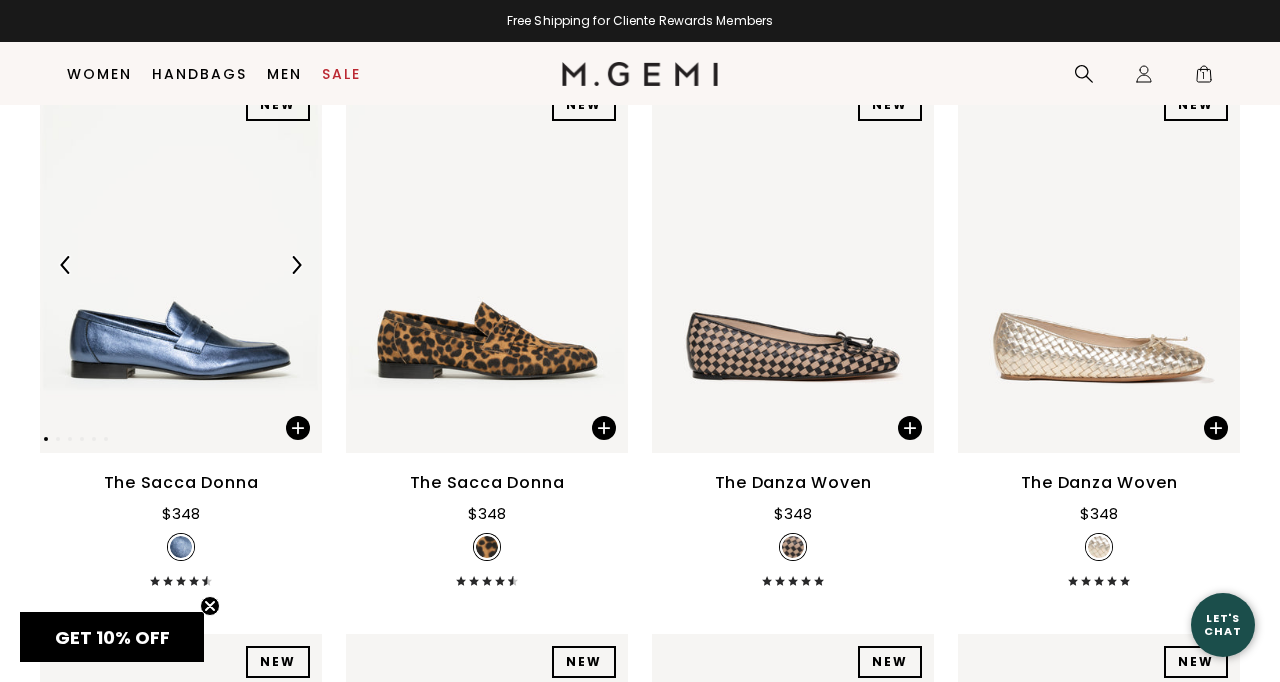 click at bounding box center (296, 265) 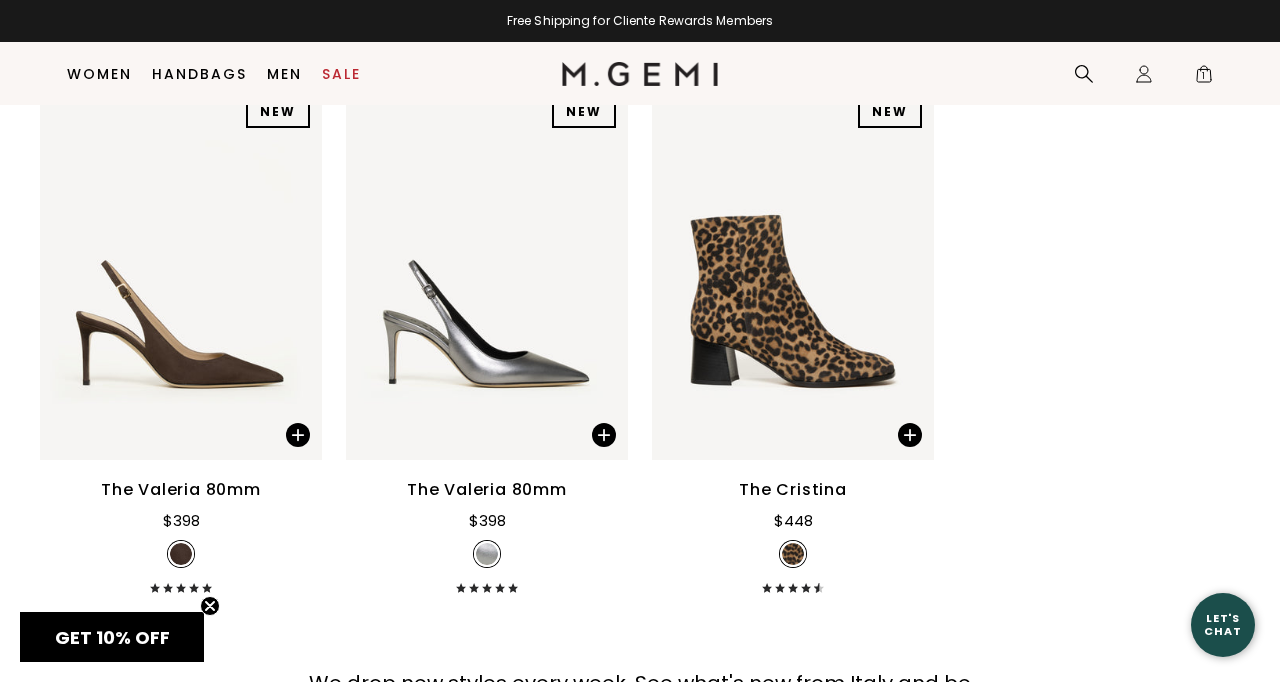 scroll, scrollTop: 8658, scrollLeft: 0, axis: vertical 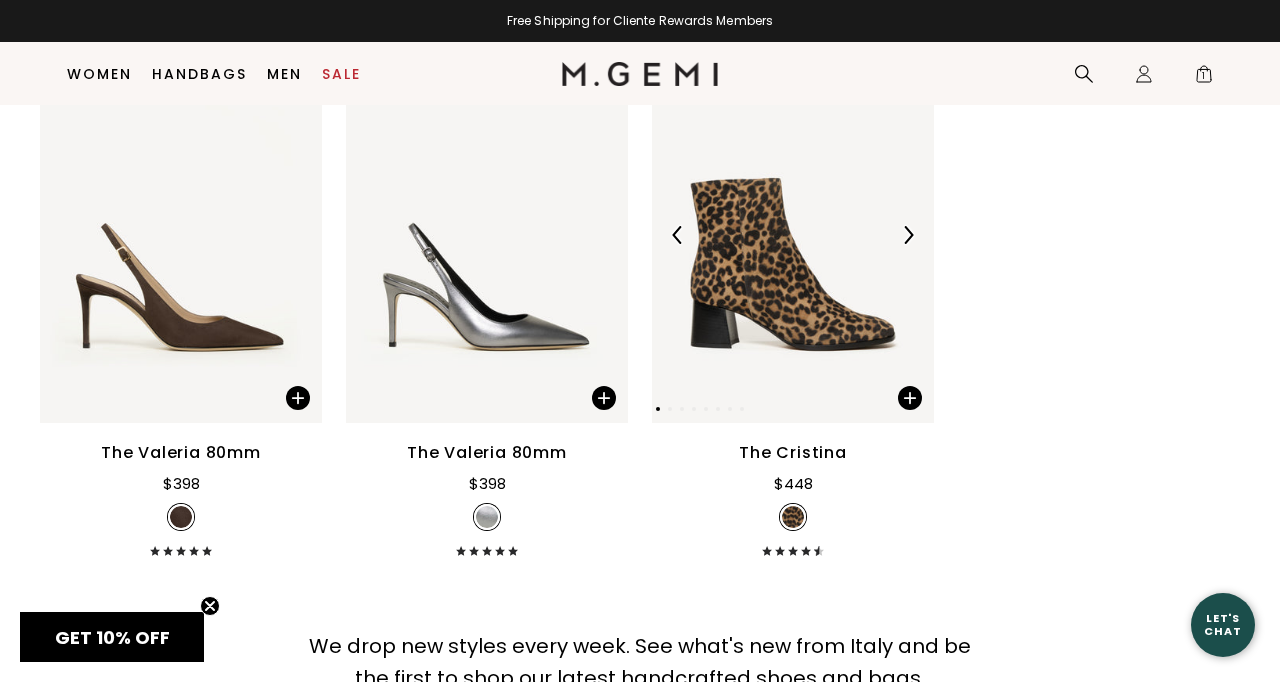 click at bounding box center (793, 235) 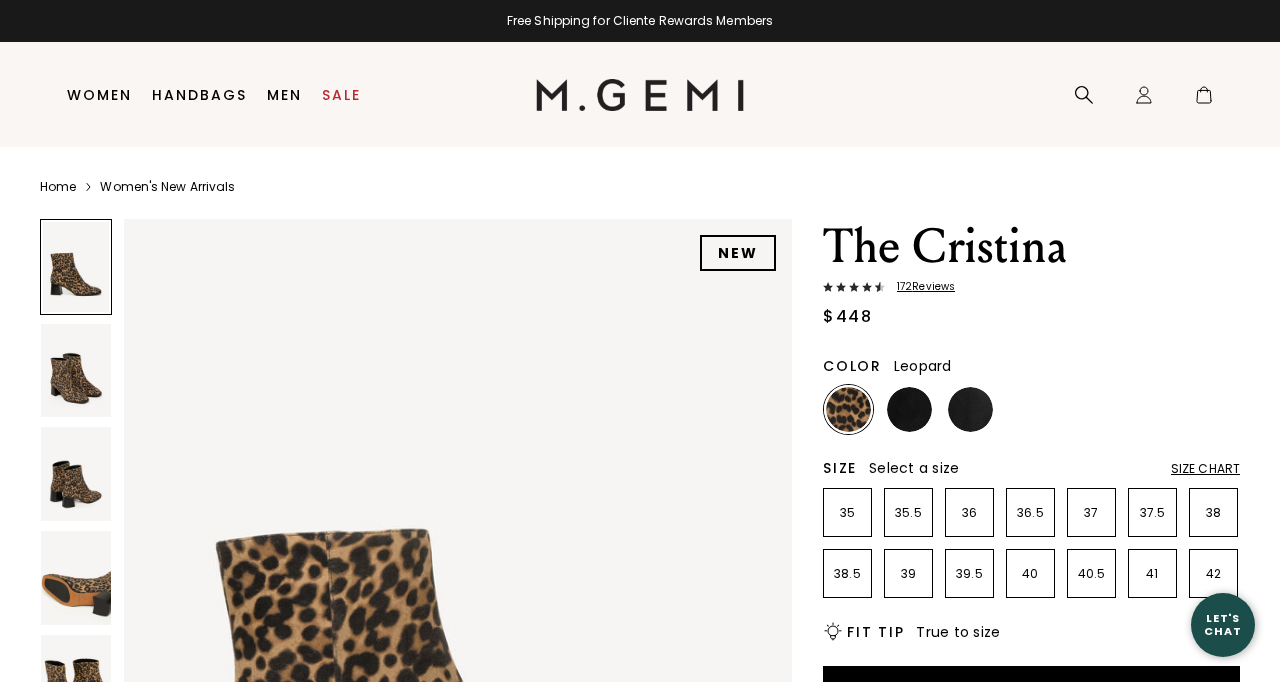 scroll, scrollTop: 0, scrollLeft: 0, axis: both 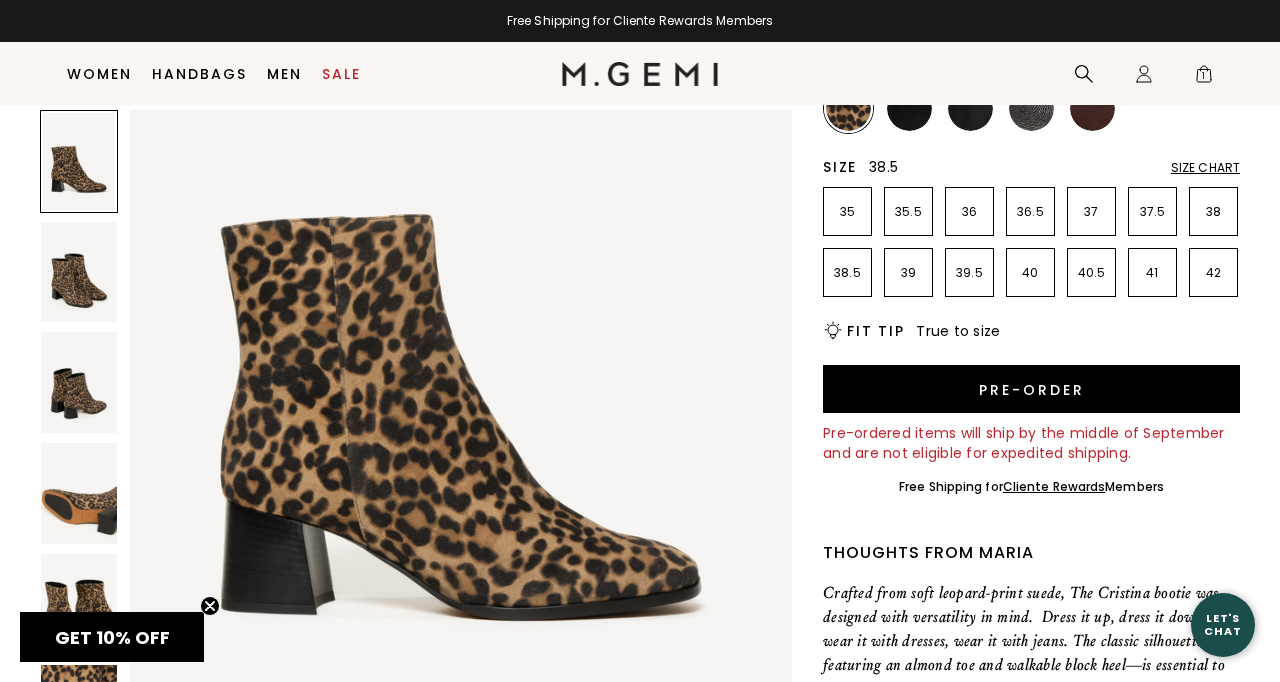 click on "38.5" at bounding box center [847, 273] 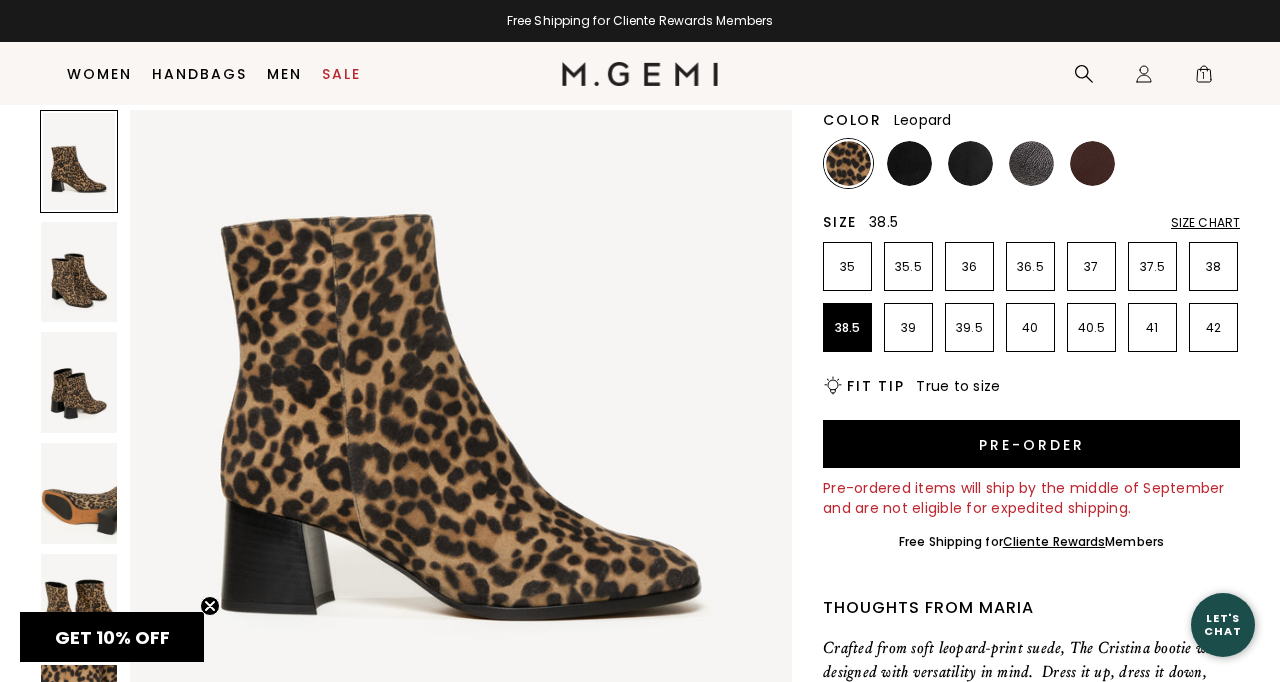 scroll, scrollTop: 209, scrollLeft: 0, axis: vertical 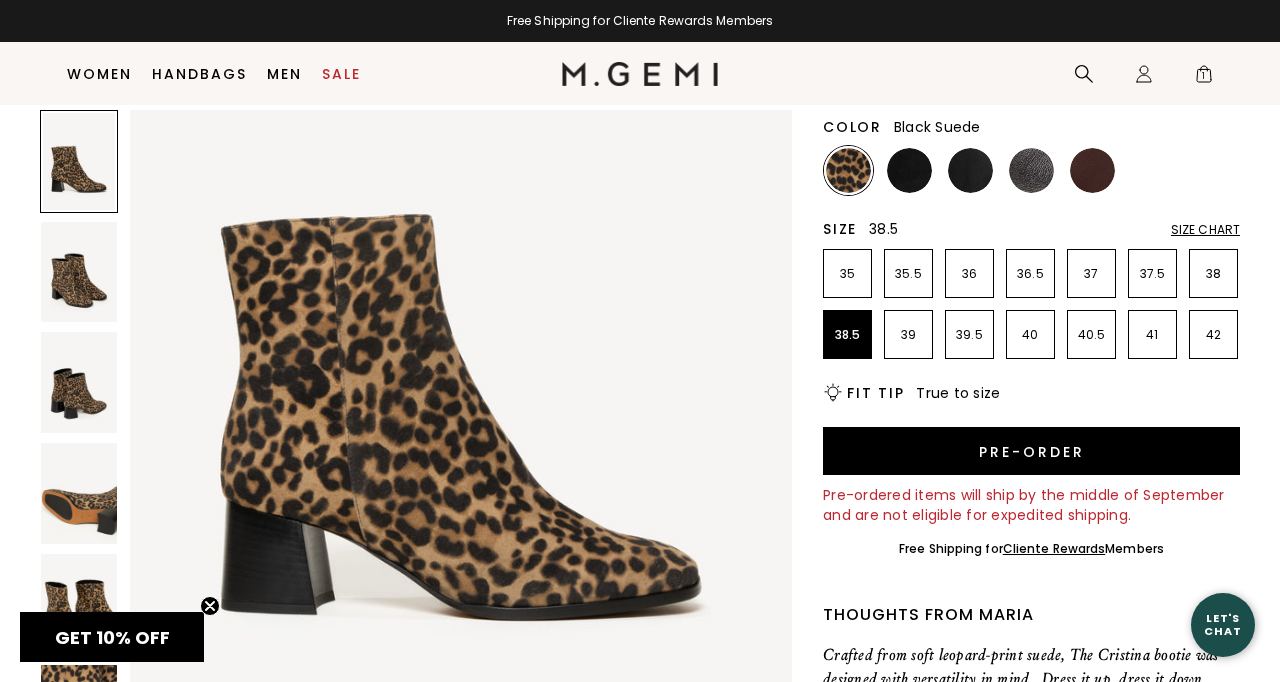 click at bounding box center (909, 170) 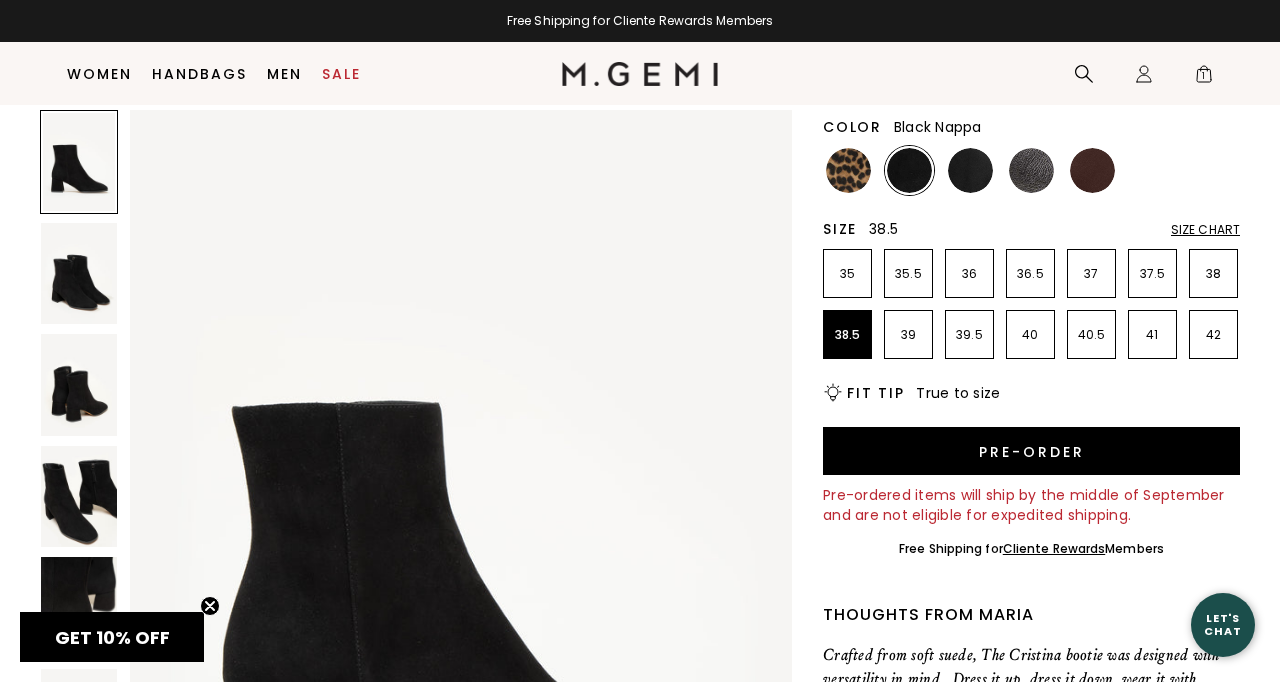 scroll, scrollTop: 0, scrollLeft: 0, axis: both 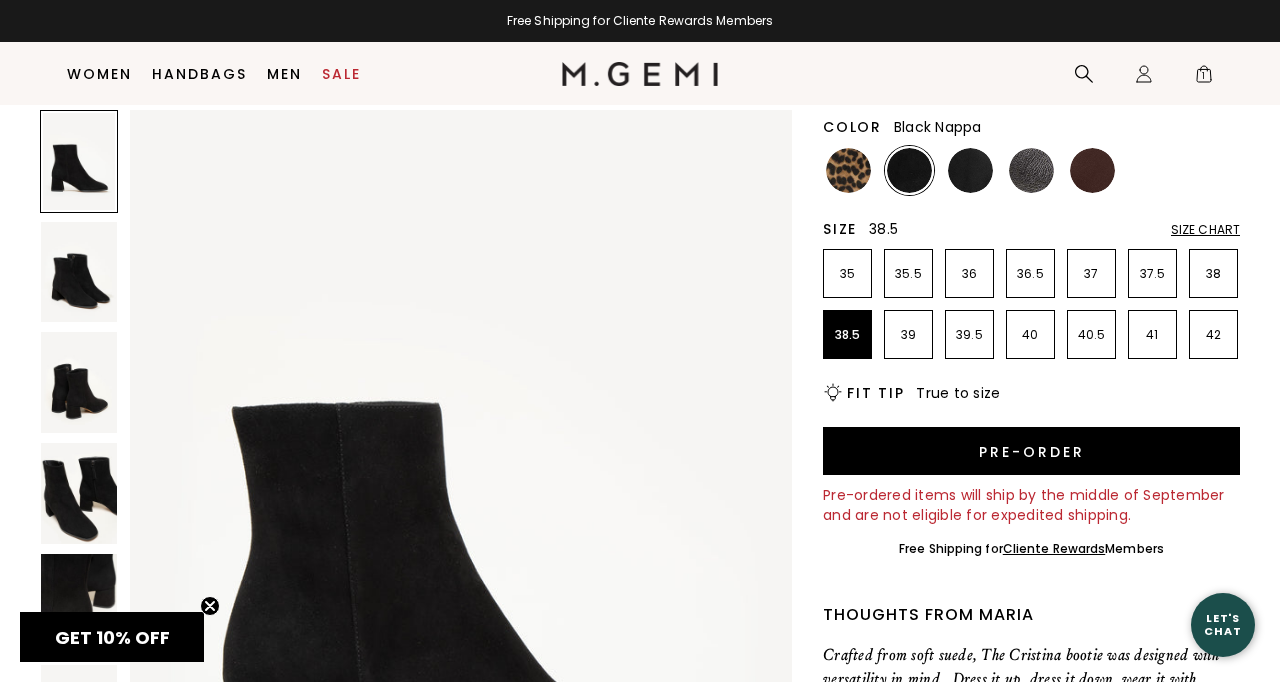 click at bounding box center [970, 170] 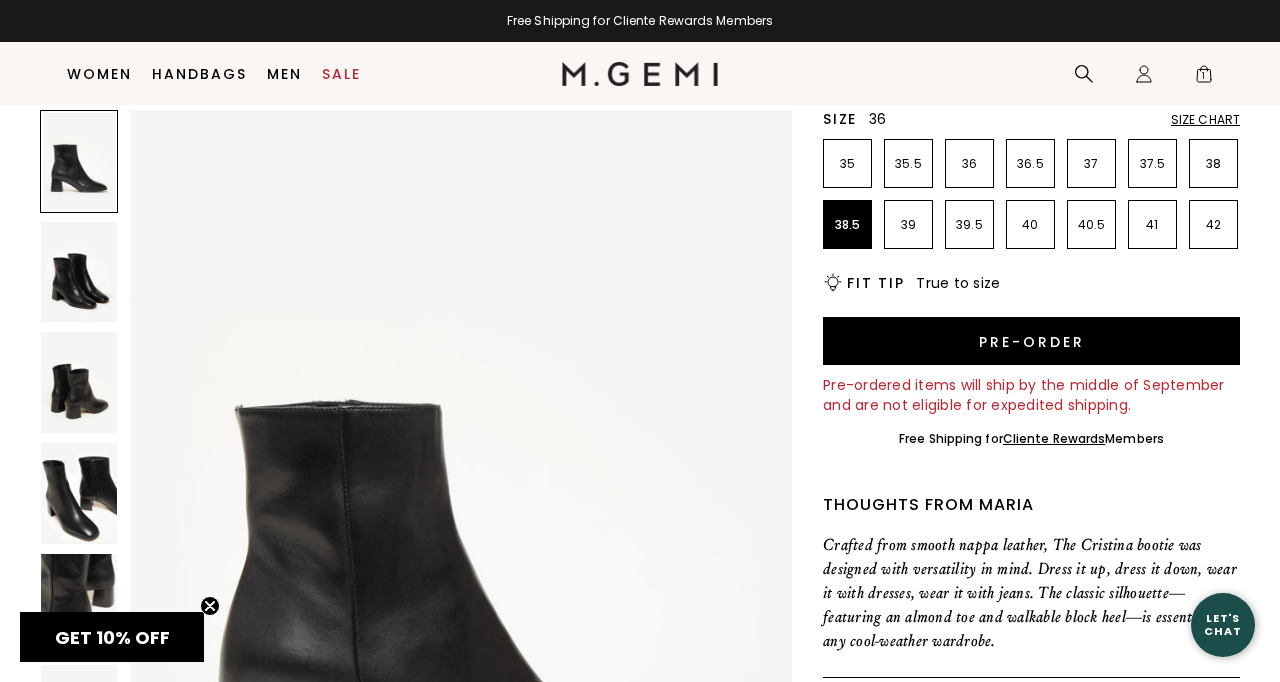 scroll, scrollTop: 321, scrollLeft: 0, axis: vertical 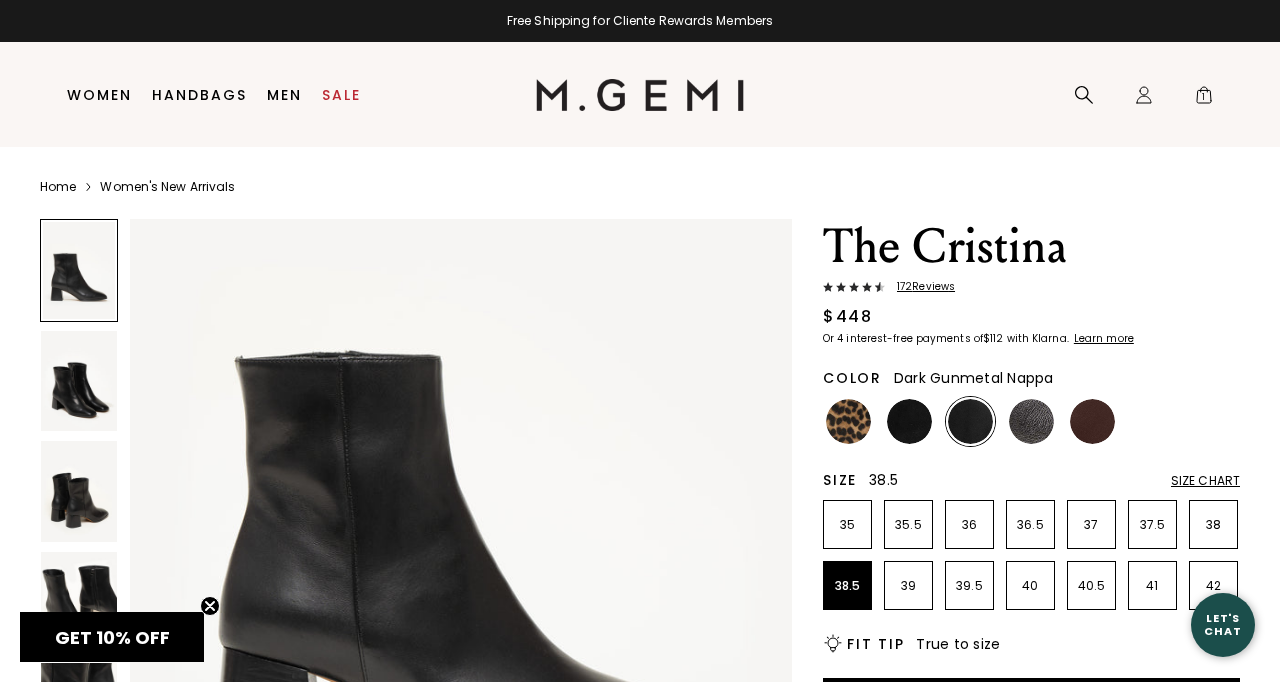 click at bounding box center (1031, 421) 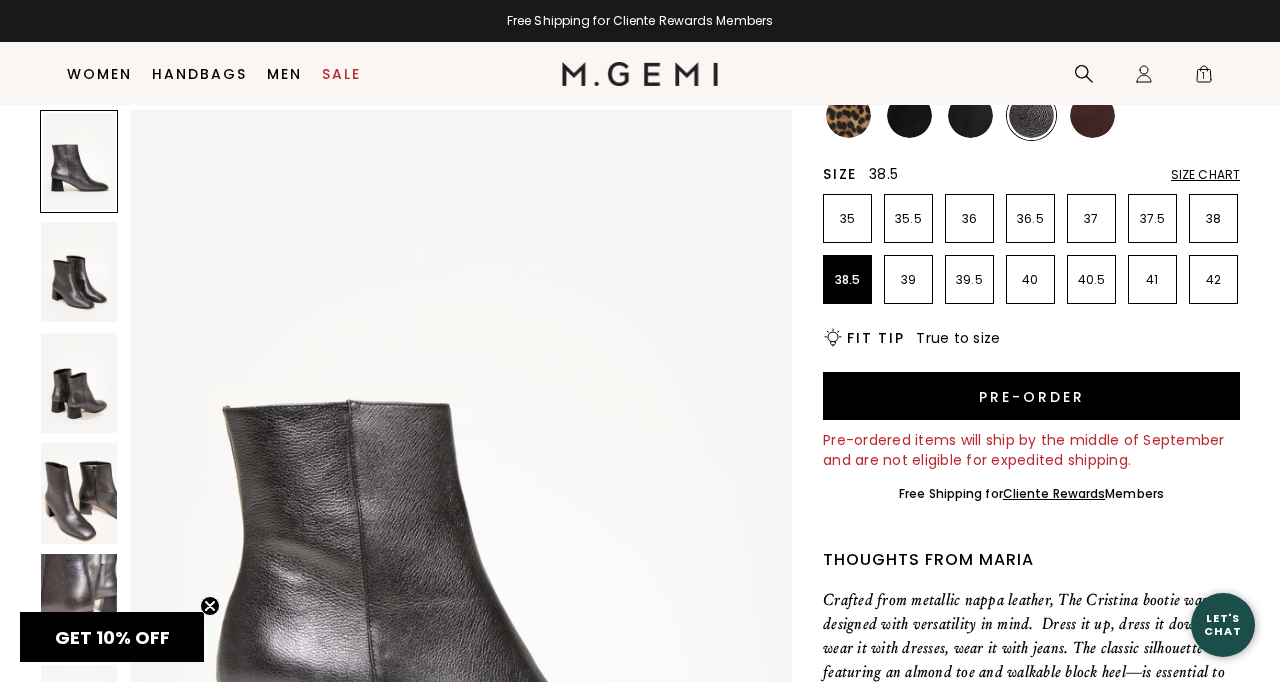 scroll, scrollTop: 270, scrollLeft: 0, axis: vertical 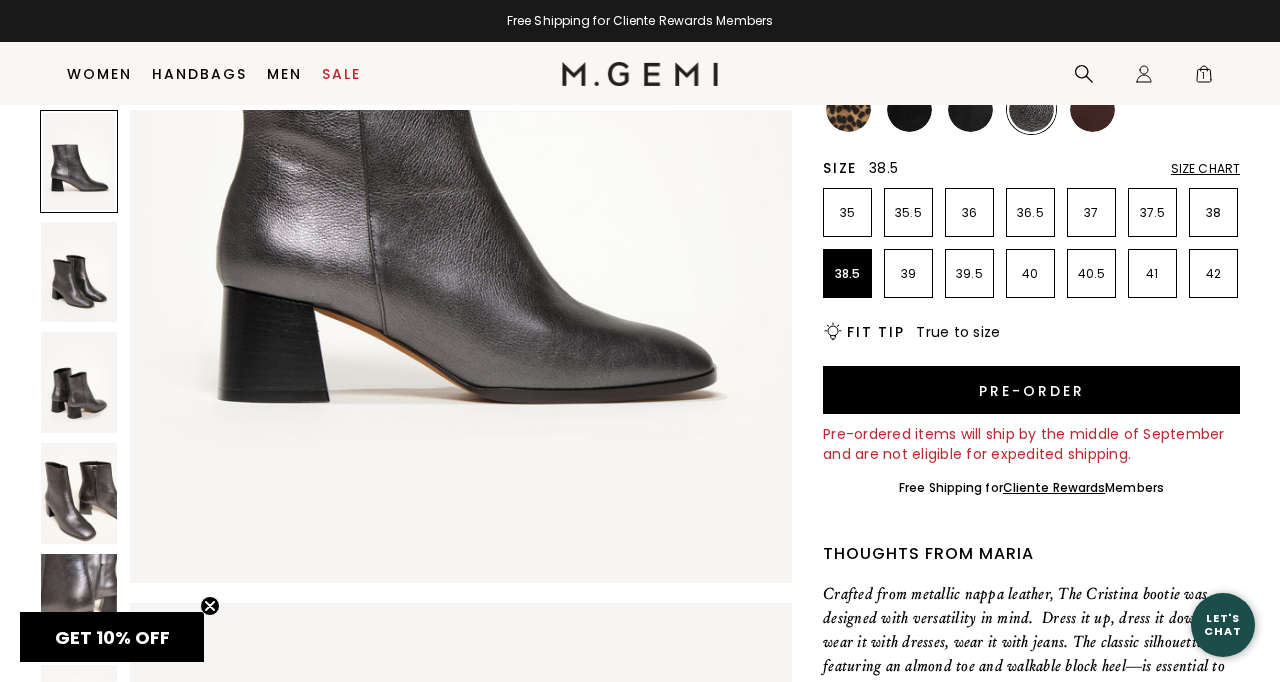 click at bounding box center (79, 493) 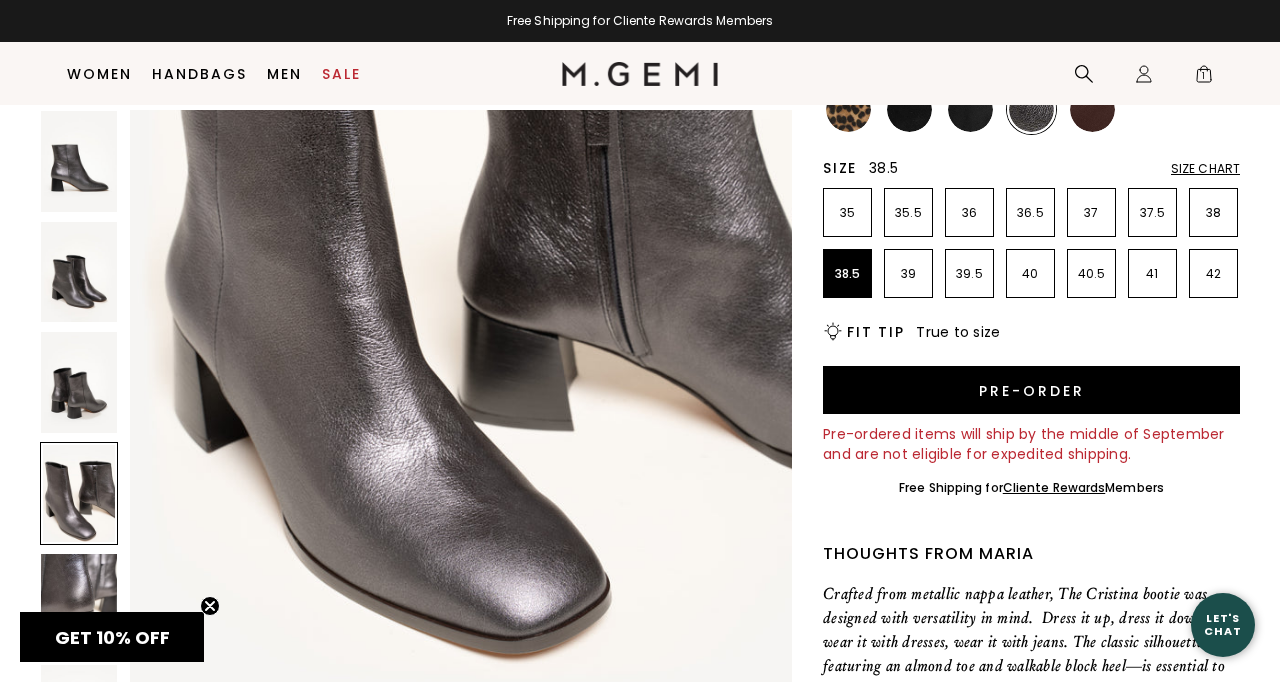 scroll, scrollTop: 3021, scrollLeft: 0, axis: vertical 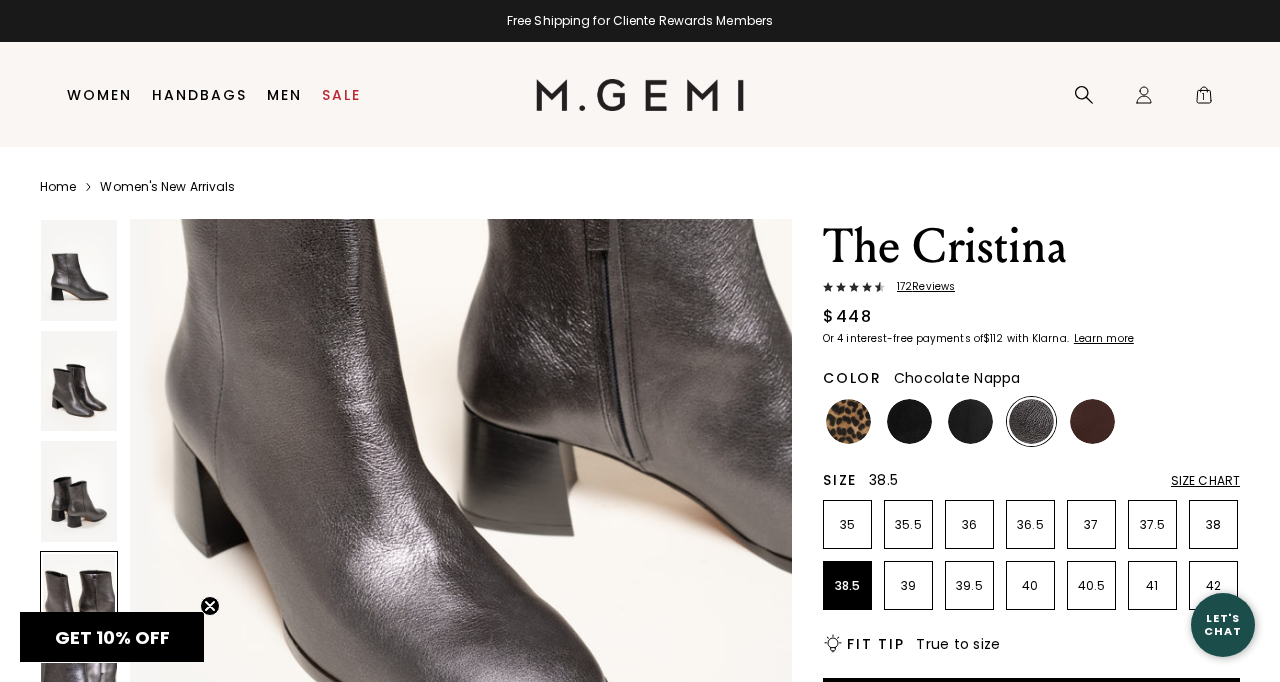 click at bounding box center [1092, 421] 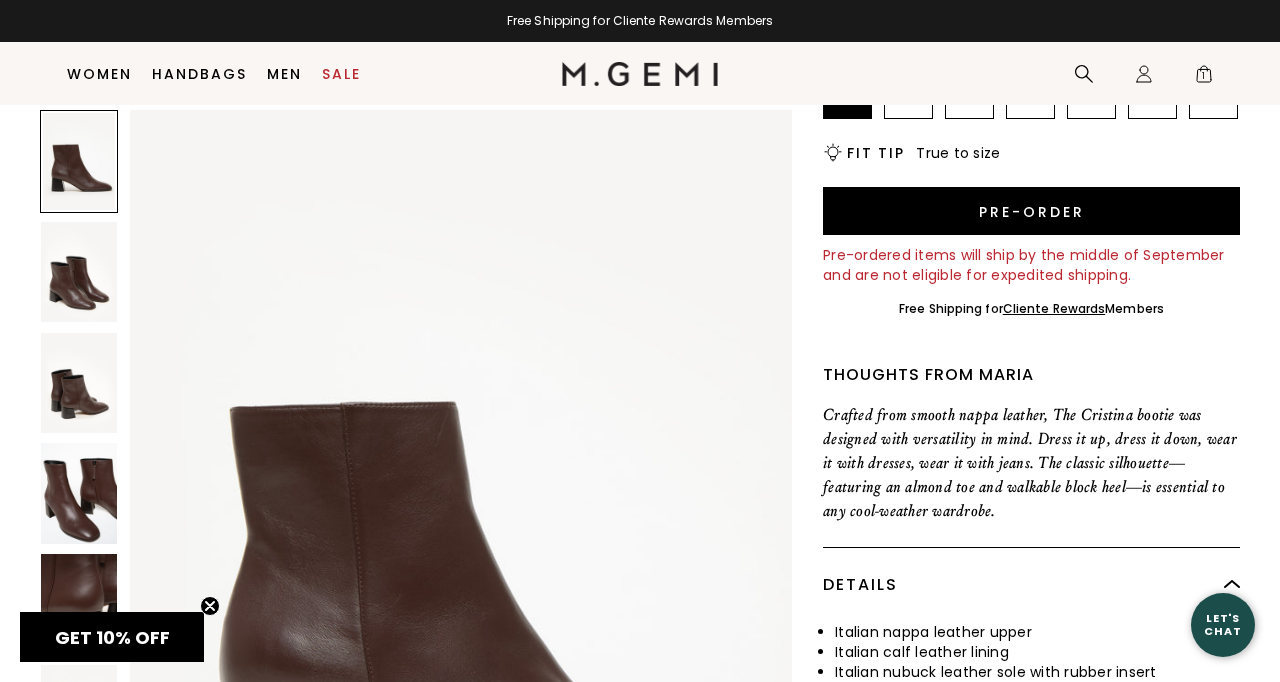 scroll, scrollTop: 450, scrollLeft: 0, axis: vertical 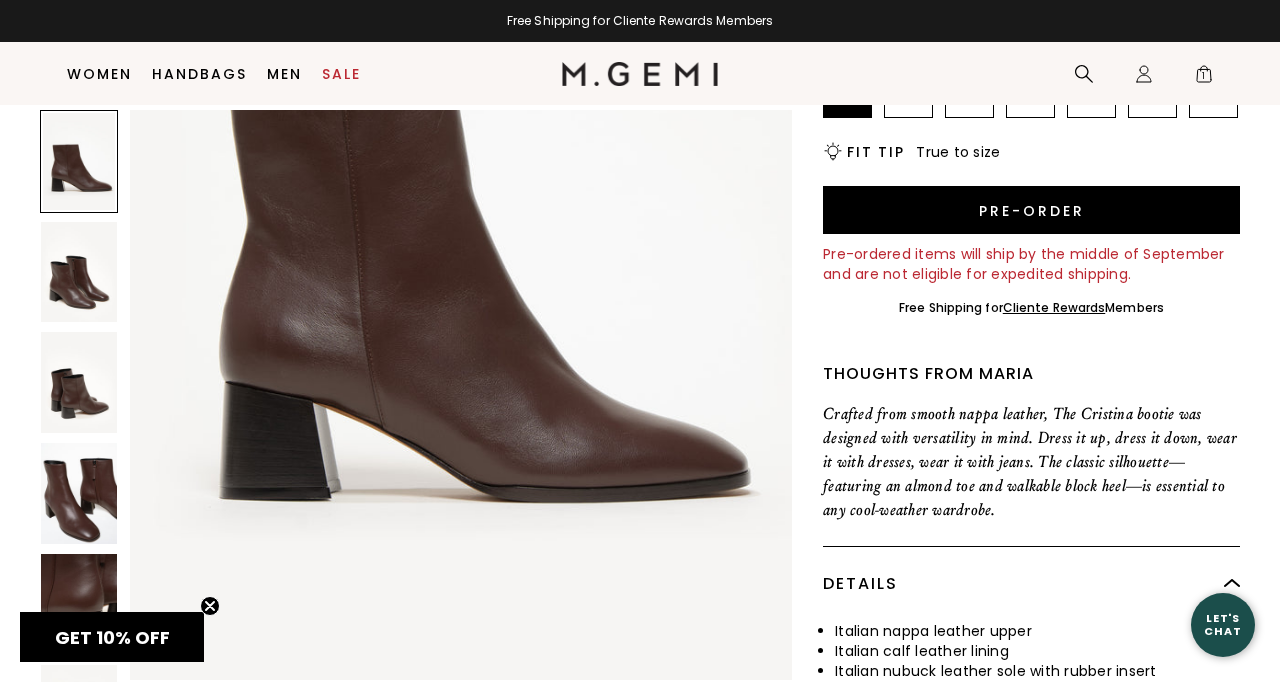 click at bounding box center (79, 493) 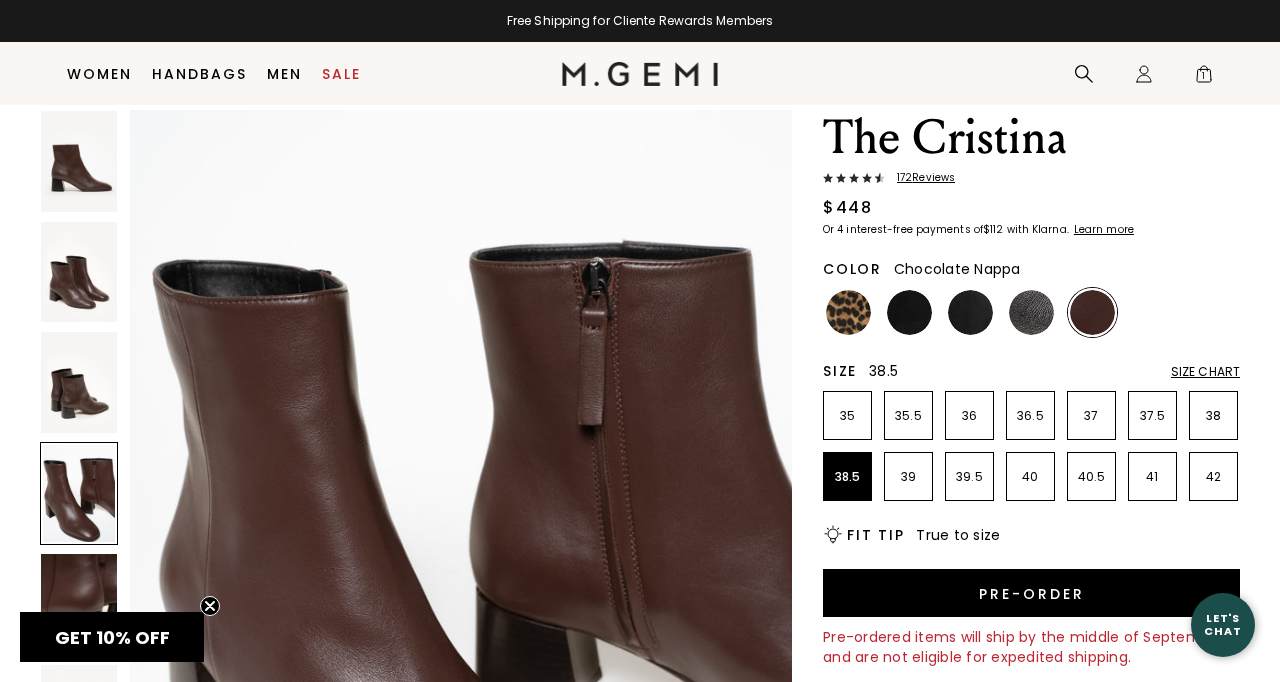 scroll, scrollTop: 0, scrollLeft: 0, axis: both 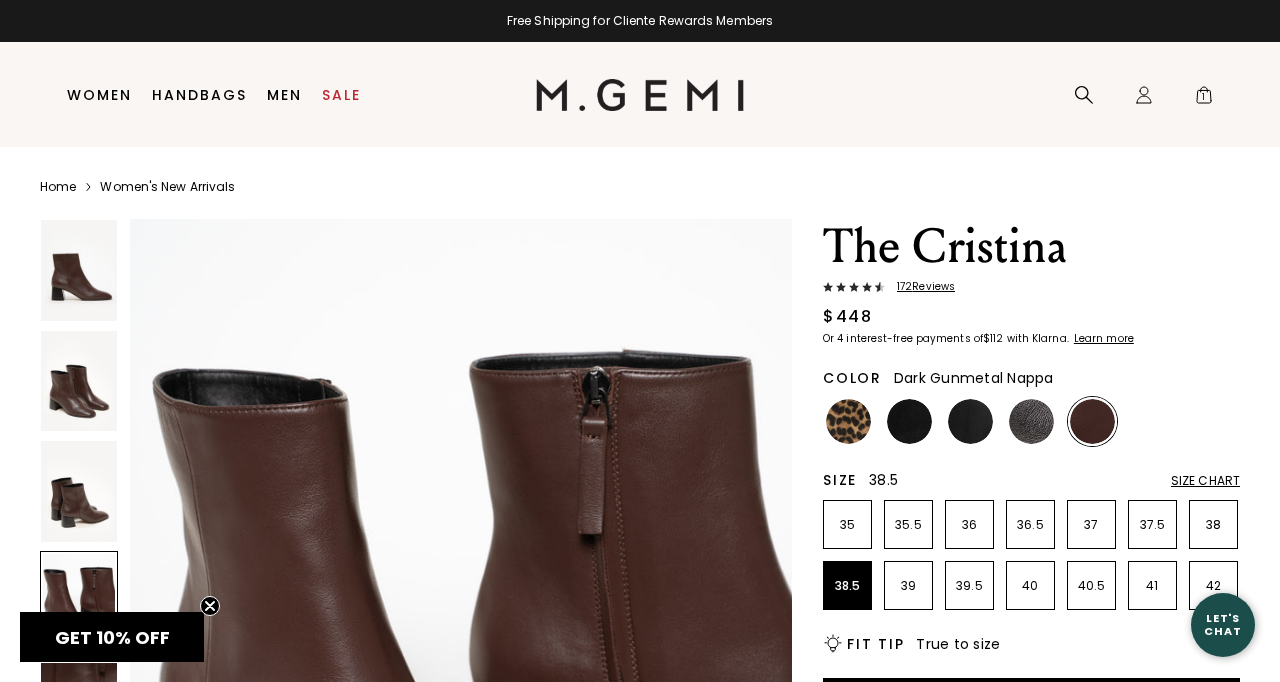click at bounding box center (1031, 421) 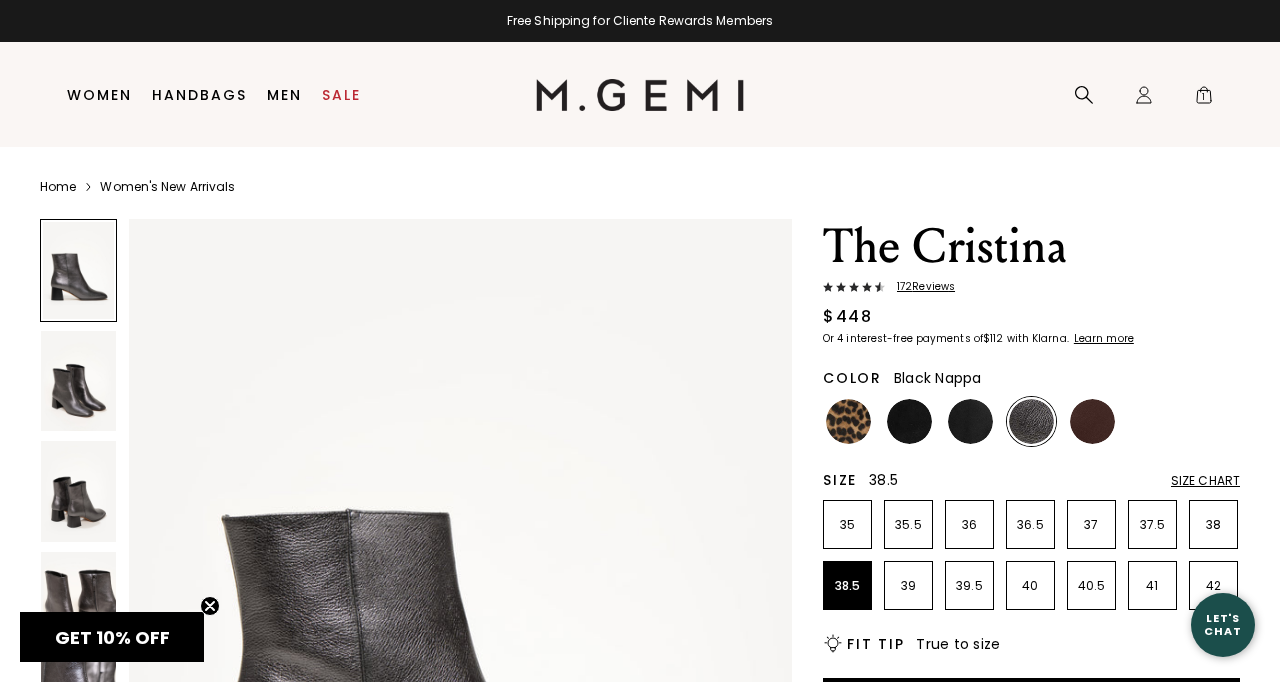 scroll, scrollTop: 0, scrollLeft: 0, axis: both 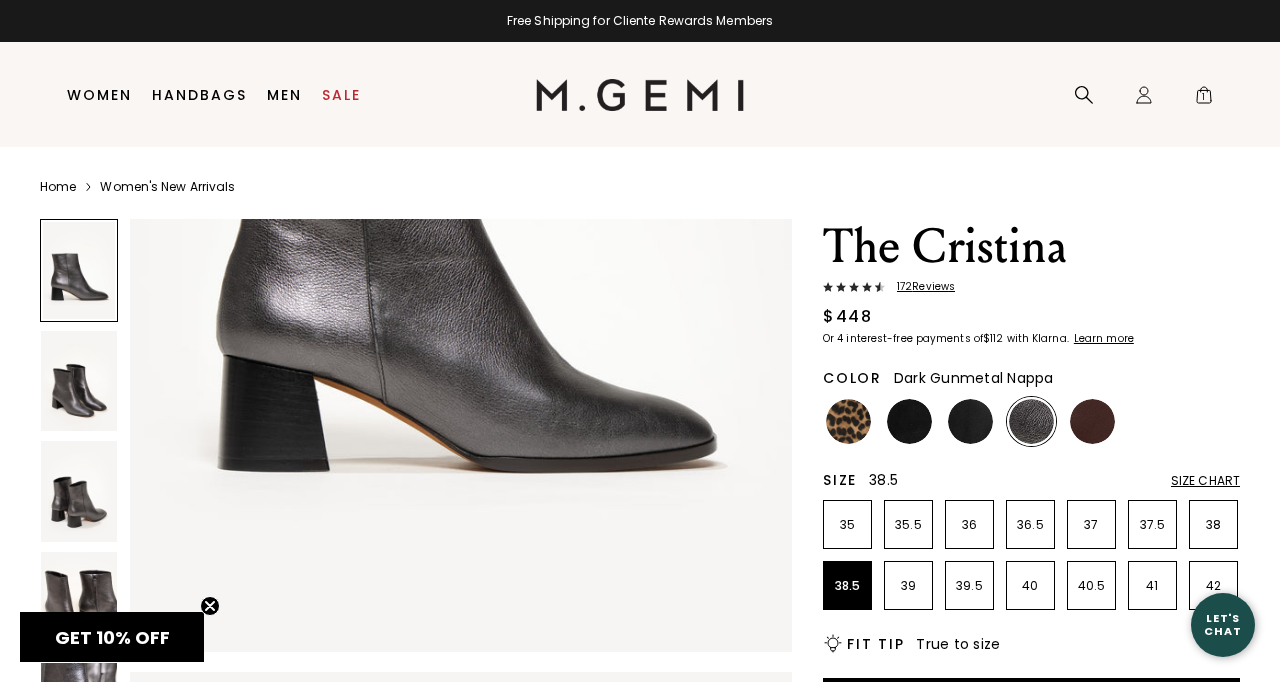 click at bounding box center [79, 381] 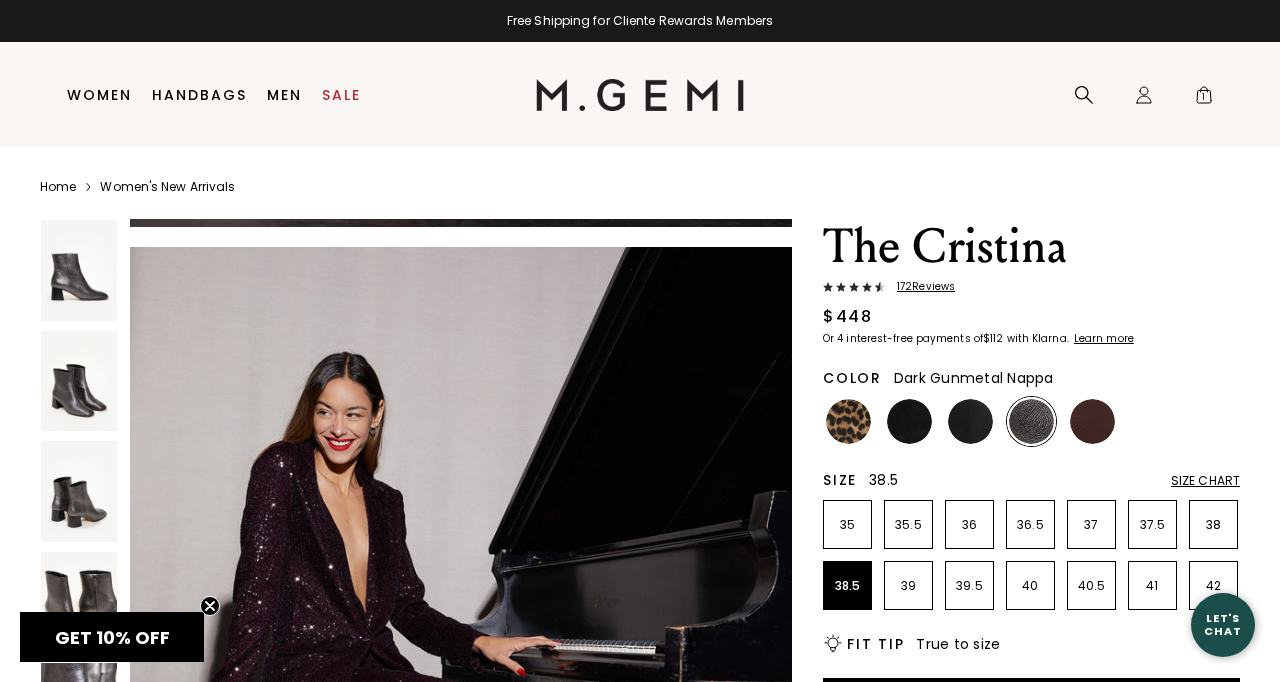 scroll, scrollTop: 6342, scrollLeft: 0, axis: vertical 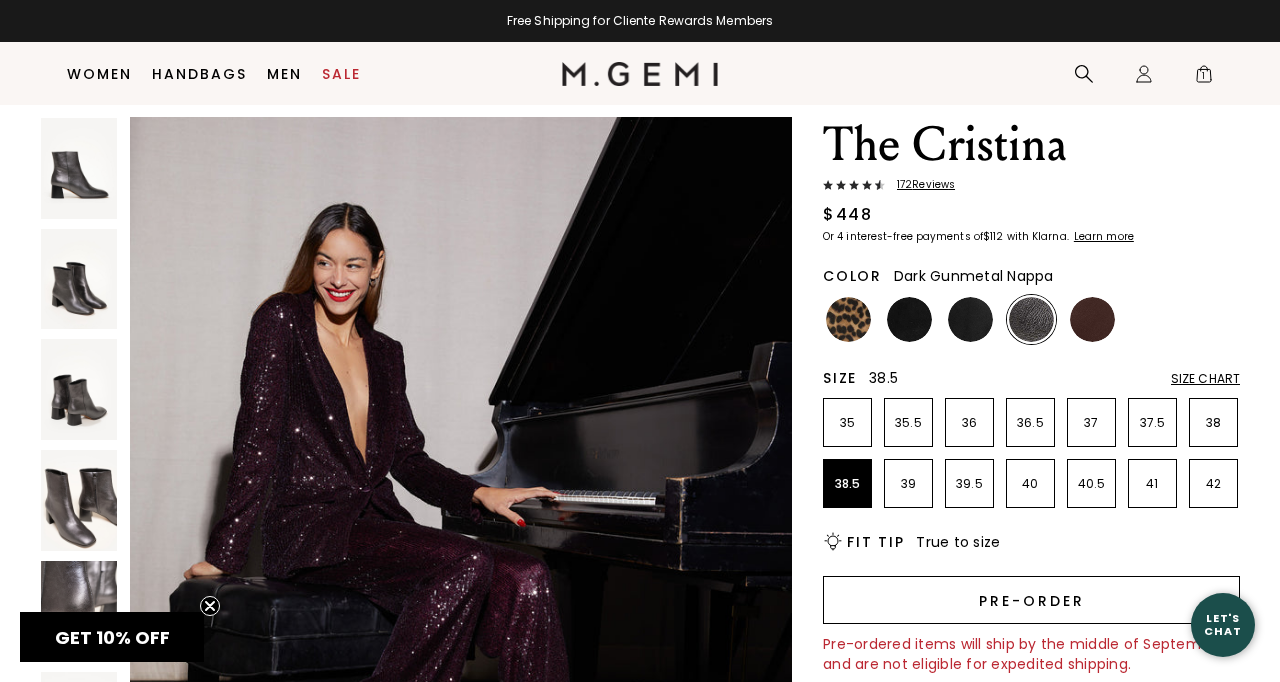 click on "Pre-order" at bounding box center [1031, 600] 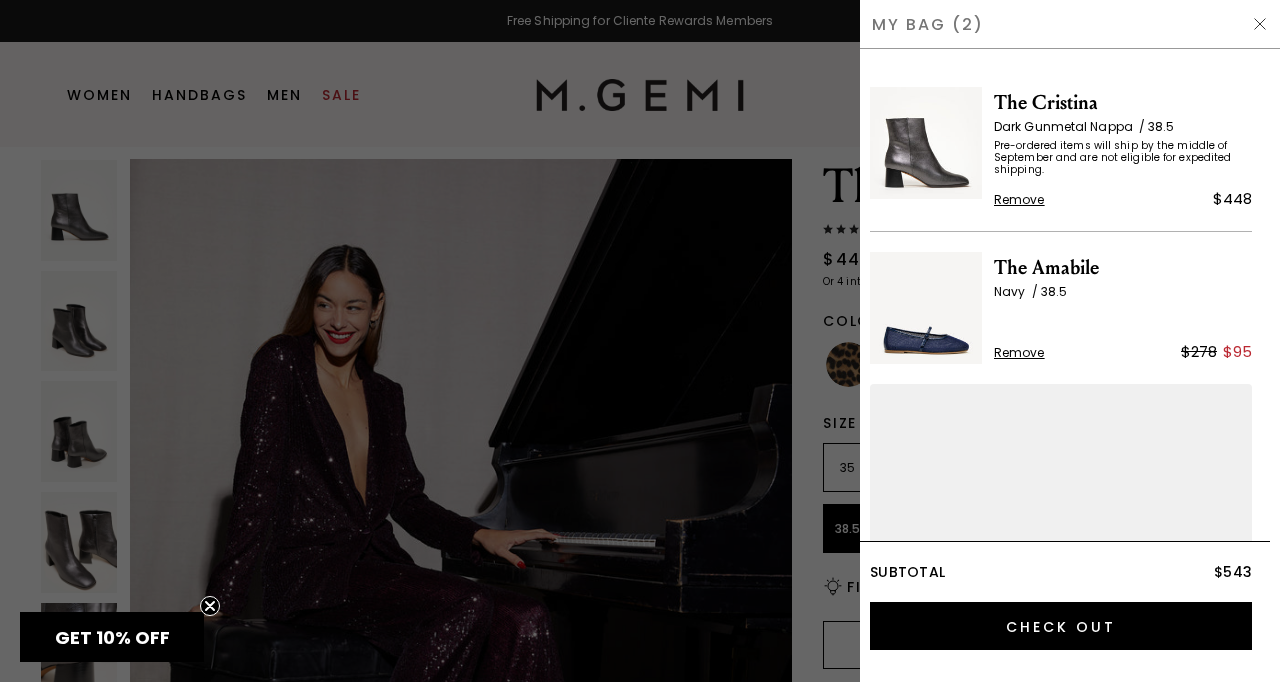 scroll, scrollTop: 0, scrollLeft: 0, axis: both 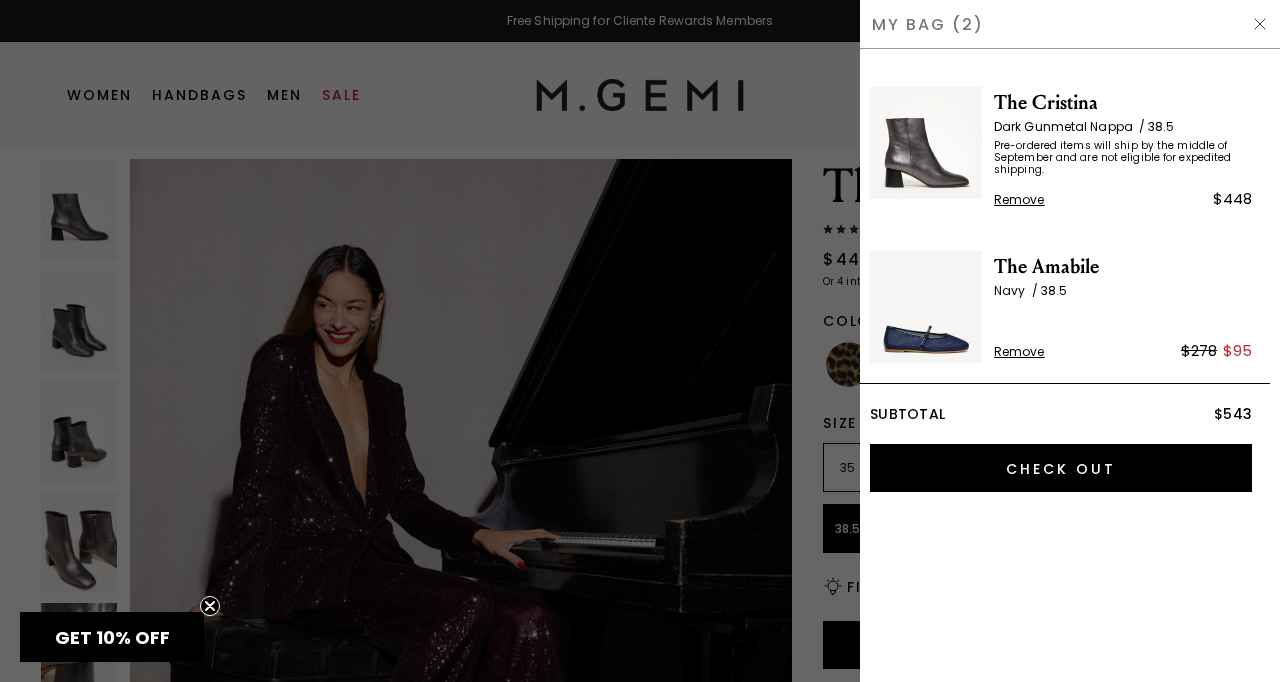 click on "Remove" at bounding box center [1019, 352] 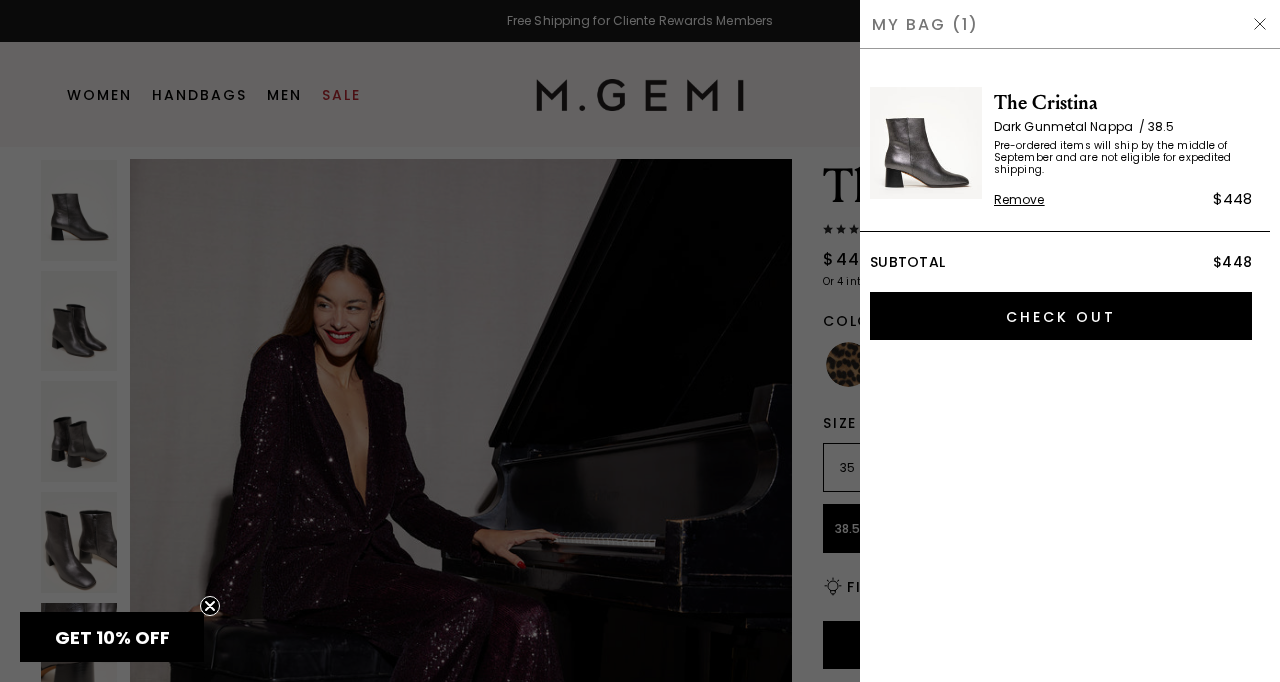 click at bounding box center [640, 341] 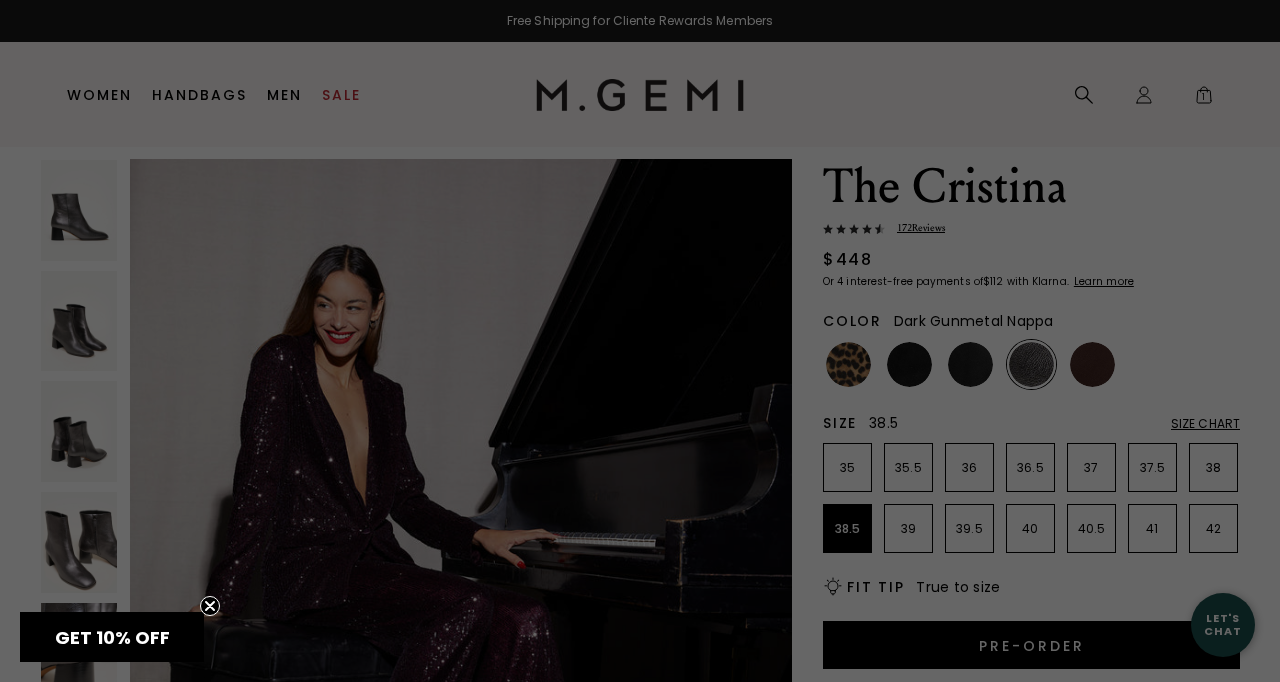 scroll, scrollTop: 60, scrollLeft: 0, axis: vertical 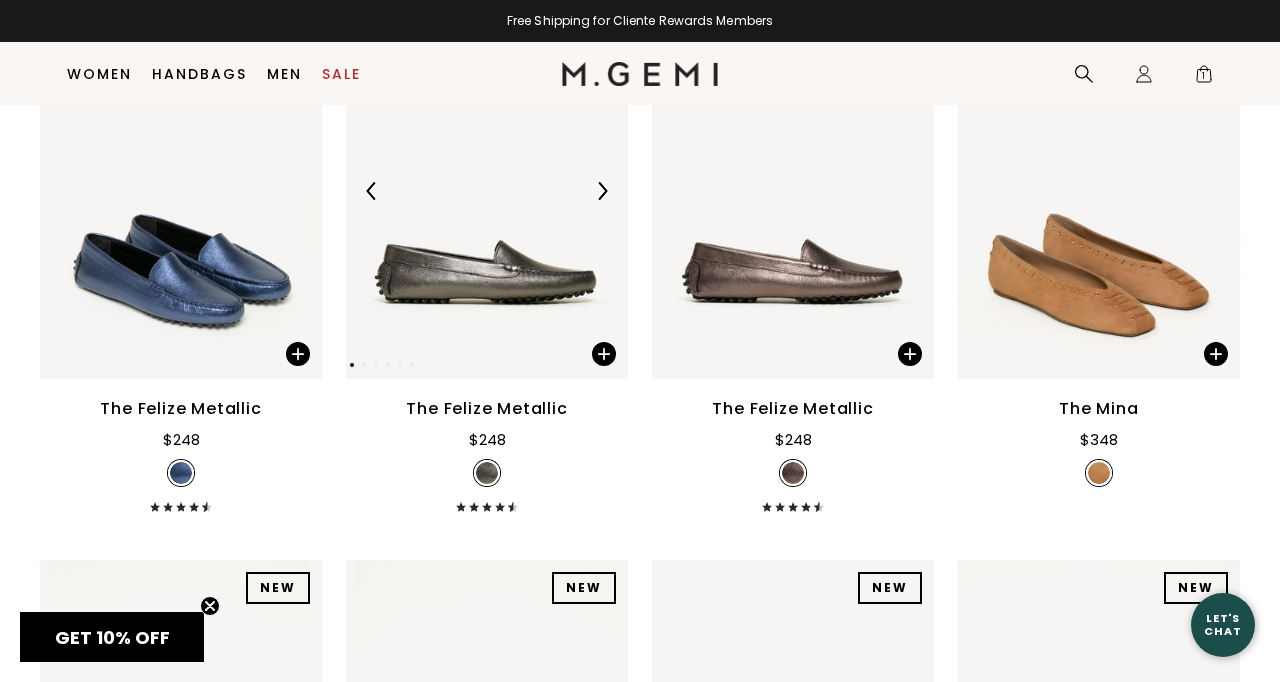 click at bounding box center [602, 191] 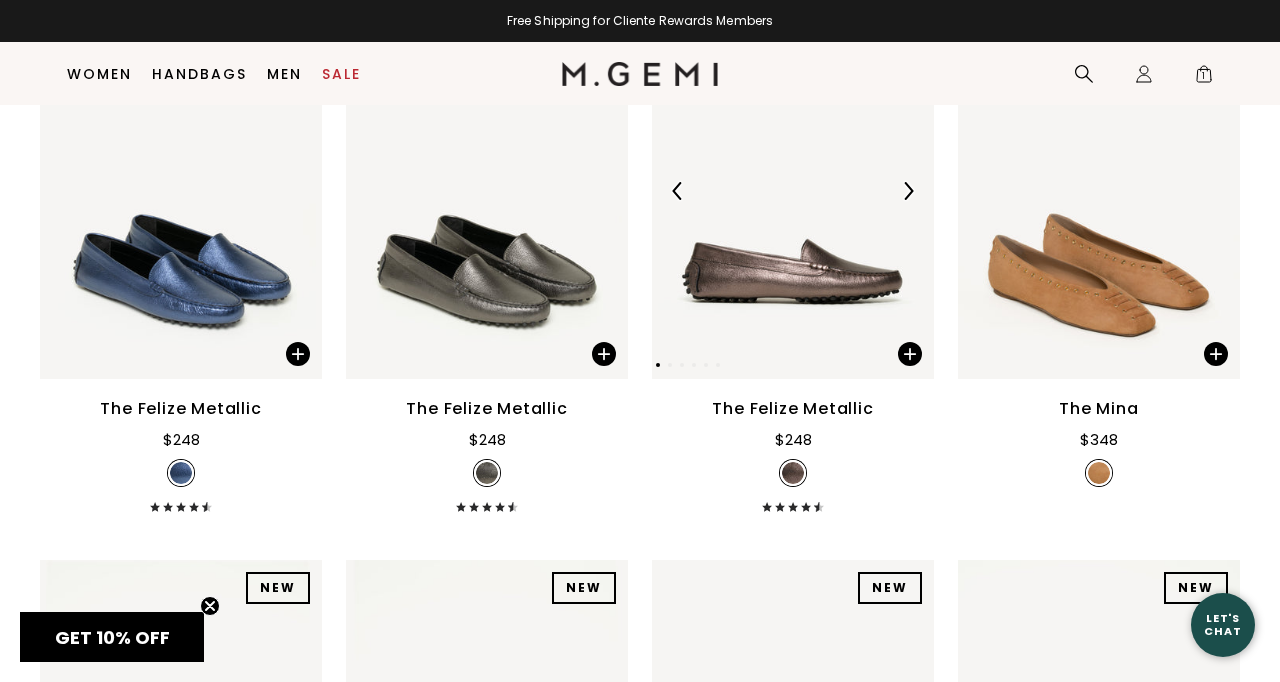 click at bounding box center [908, 191] 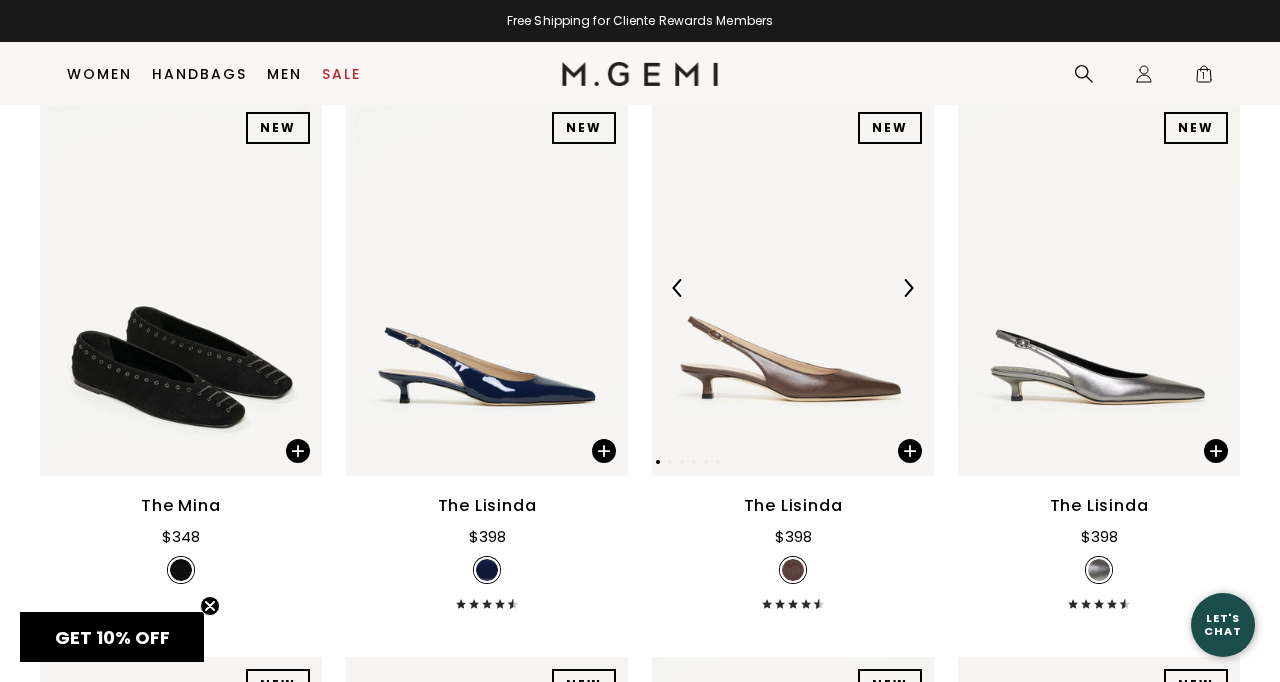 scroll, scrollTop: 852, scrollLeft: 0, axis: vertical 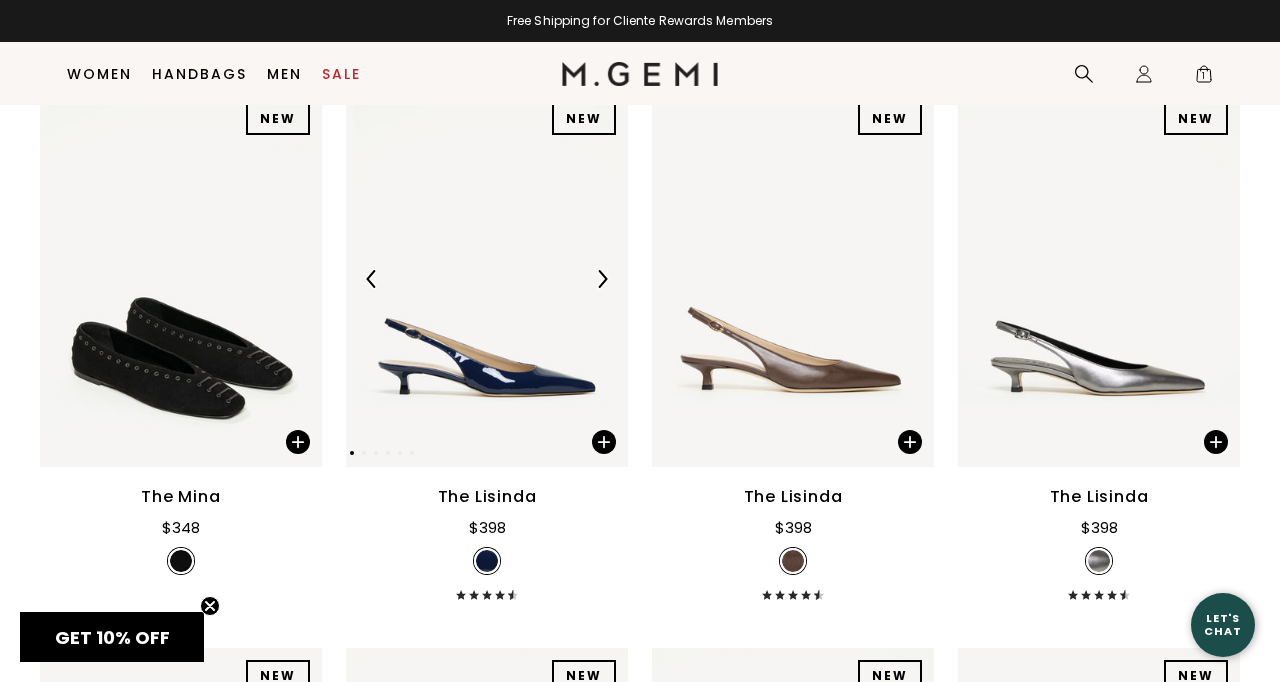 click at bounding box center [602, 279] 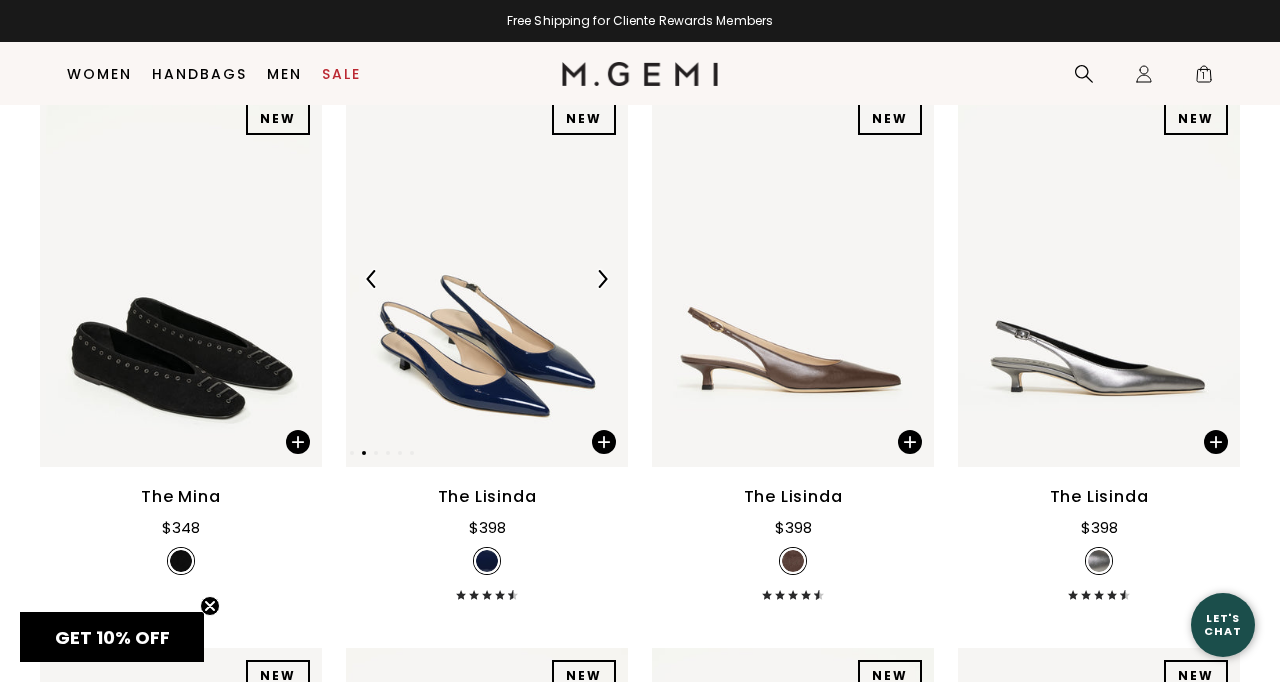 click at bounding box center [487, 279] 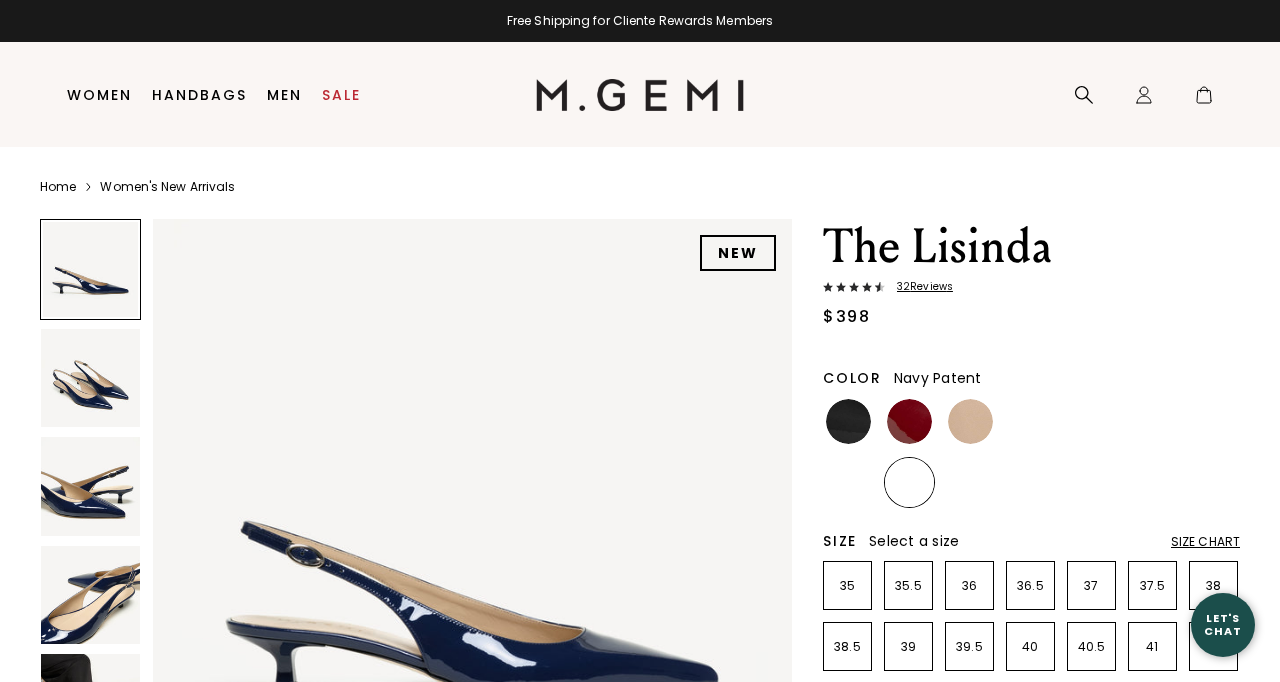 scroll, scrollTop: 0, scrollLeft: 0, axis: both 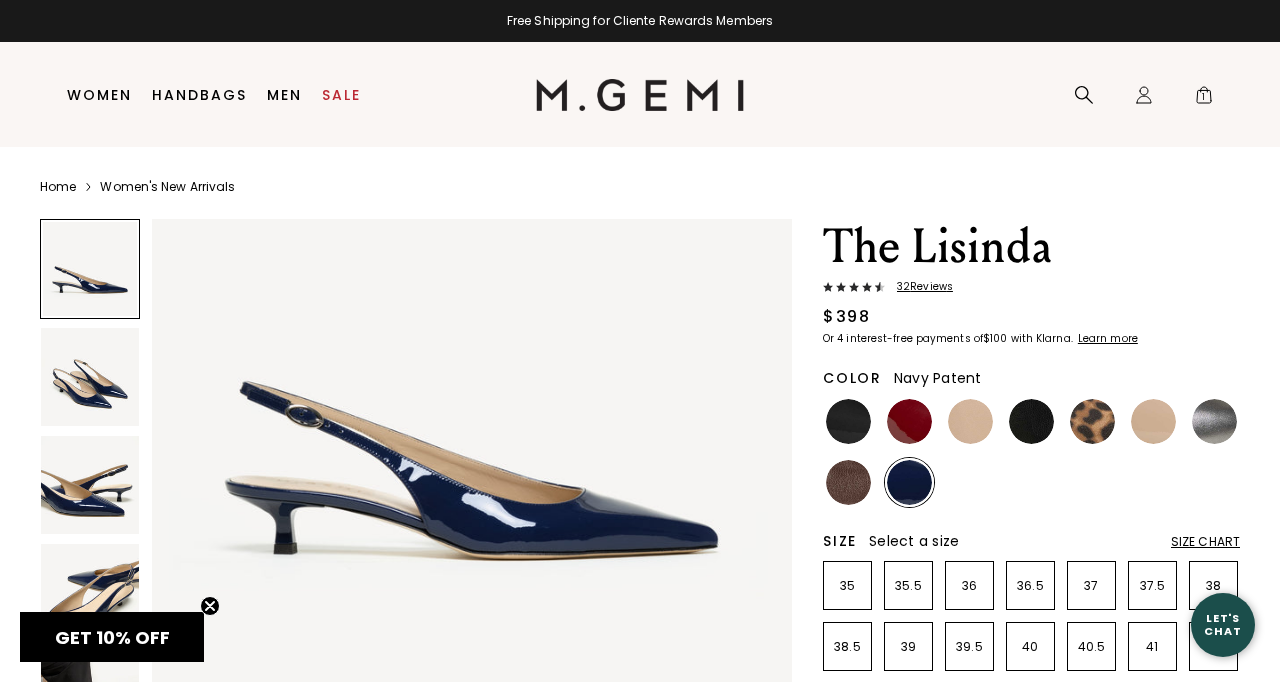 click at bounding box center (90, 377) 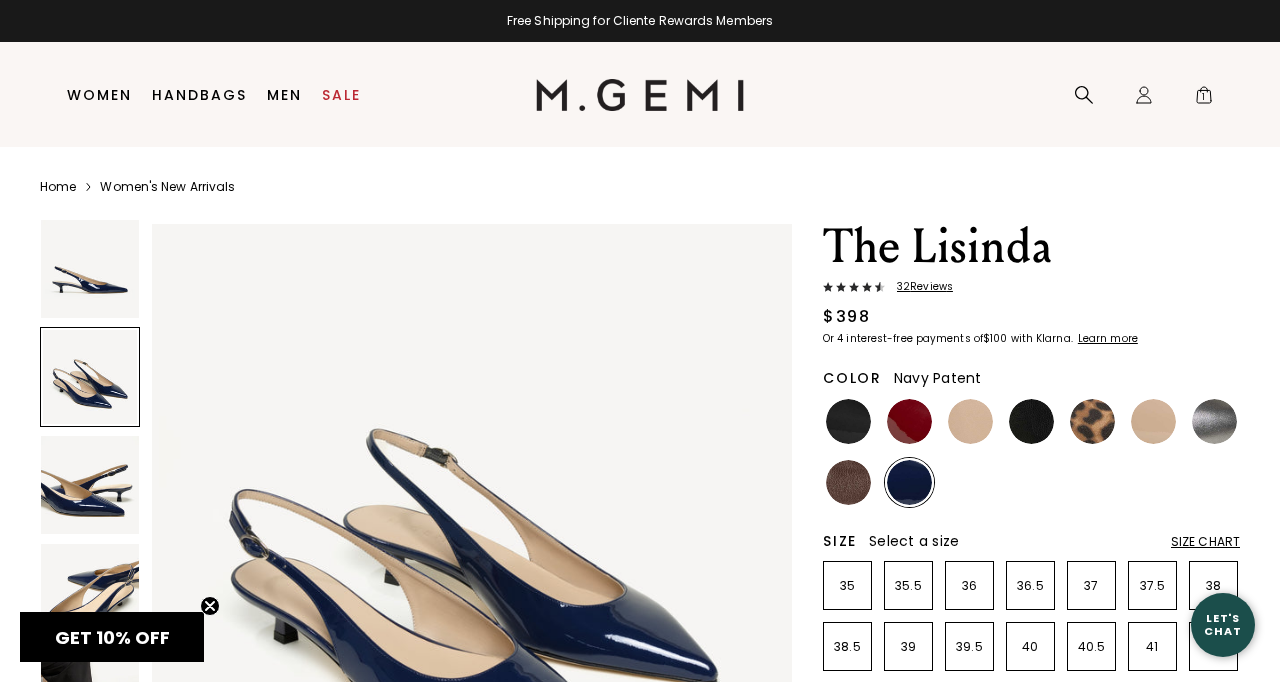 scroll, scrollTop: 660, scrollLeft: 0, axis: vertical 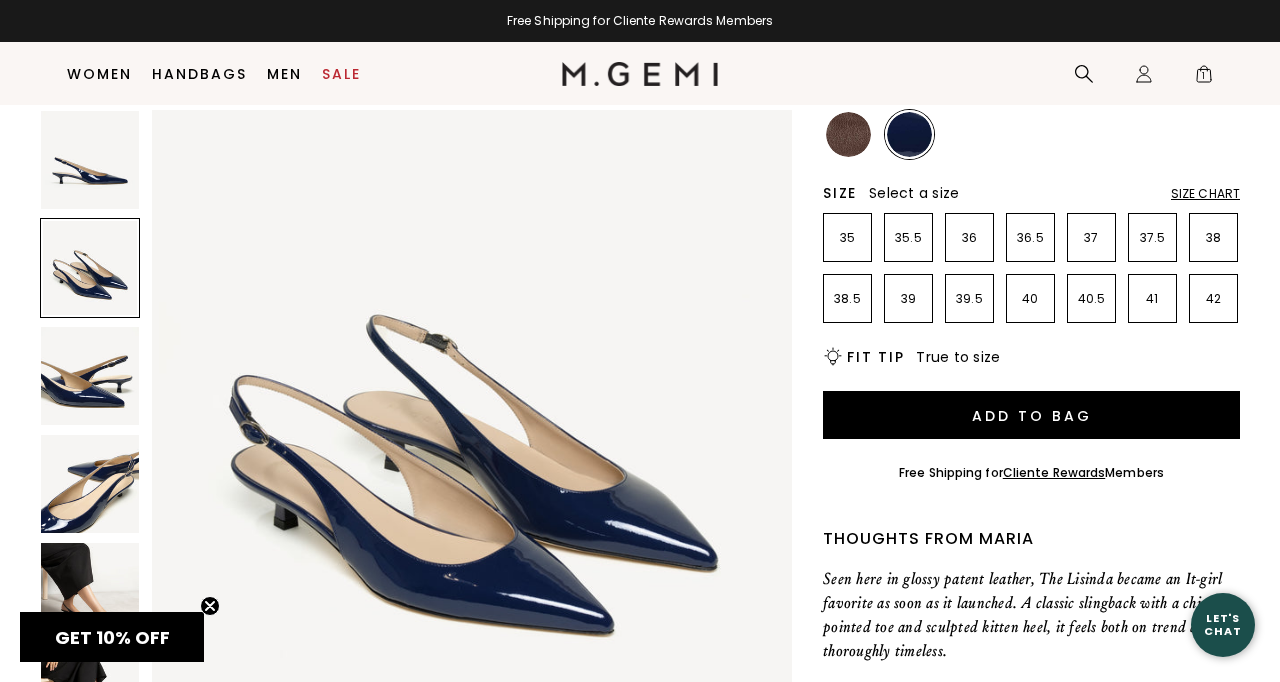 click at bounding box center (90, 592) 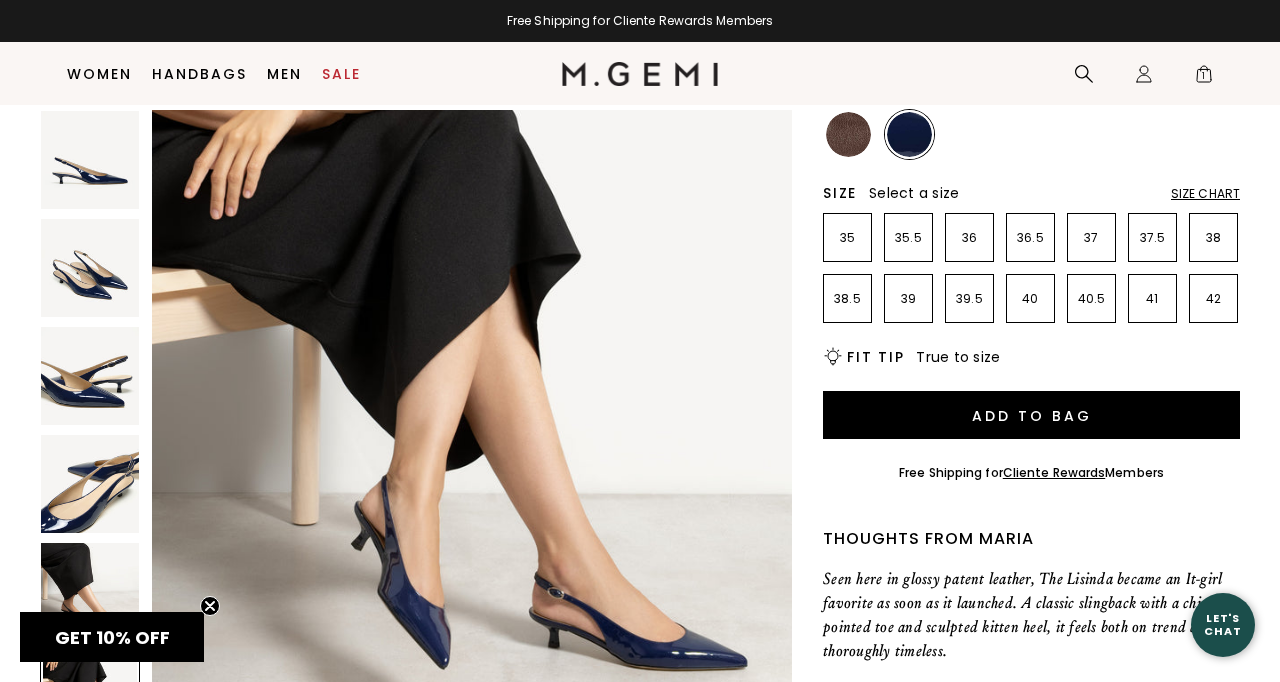 scroll, scrollTop: 3317, scrollLeft: 0, axis: vertical 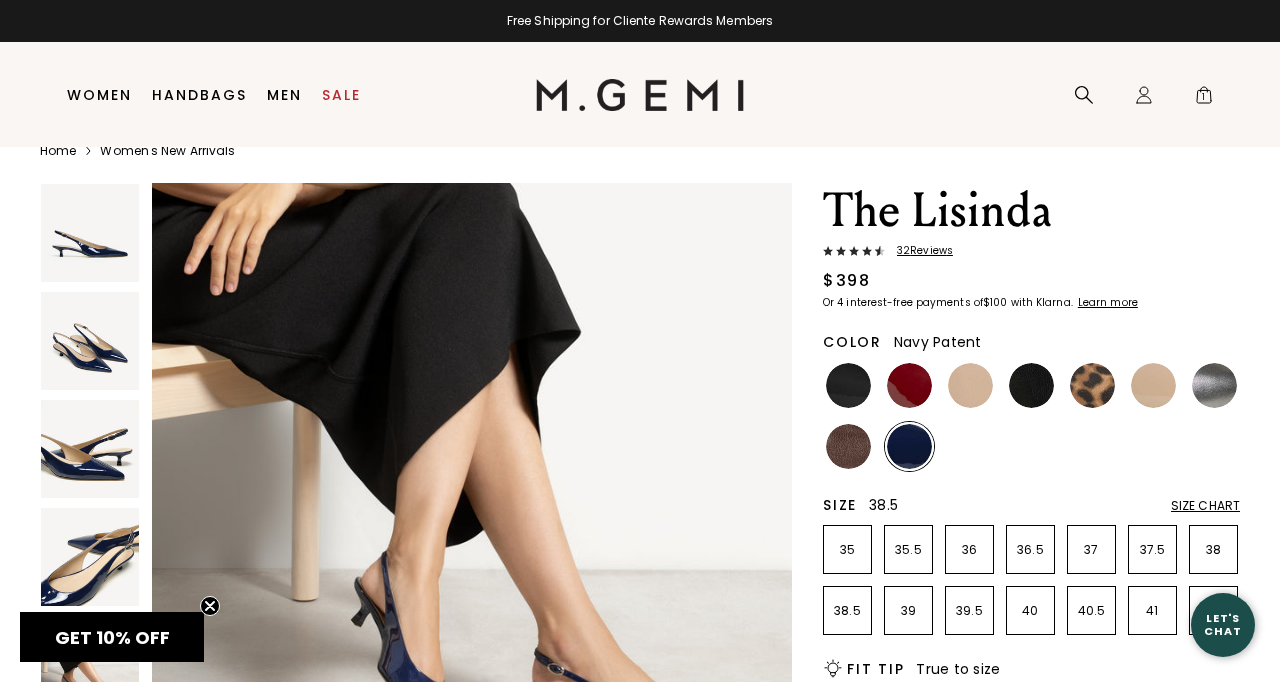 click on "38.5" at bounding box center (847, 611) 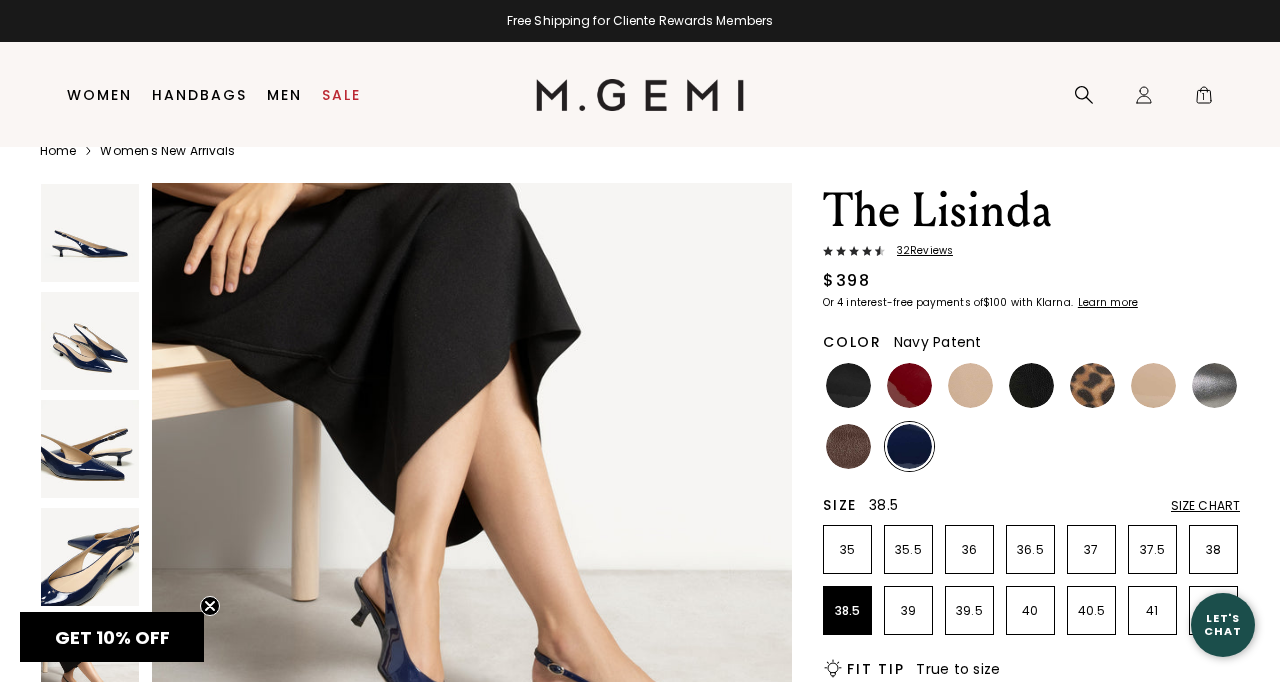 scroll, scrollTop: 0, scrollLeft: 0, axis: both 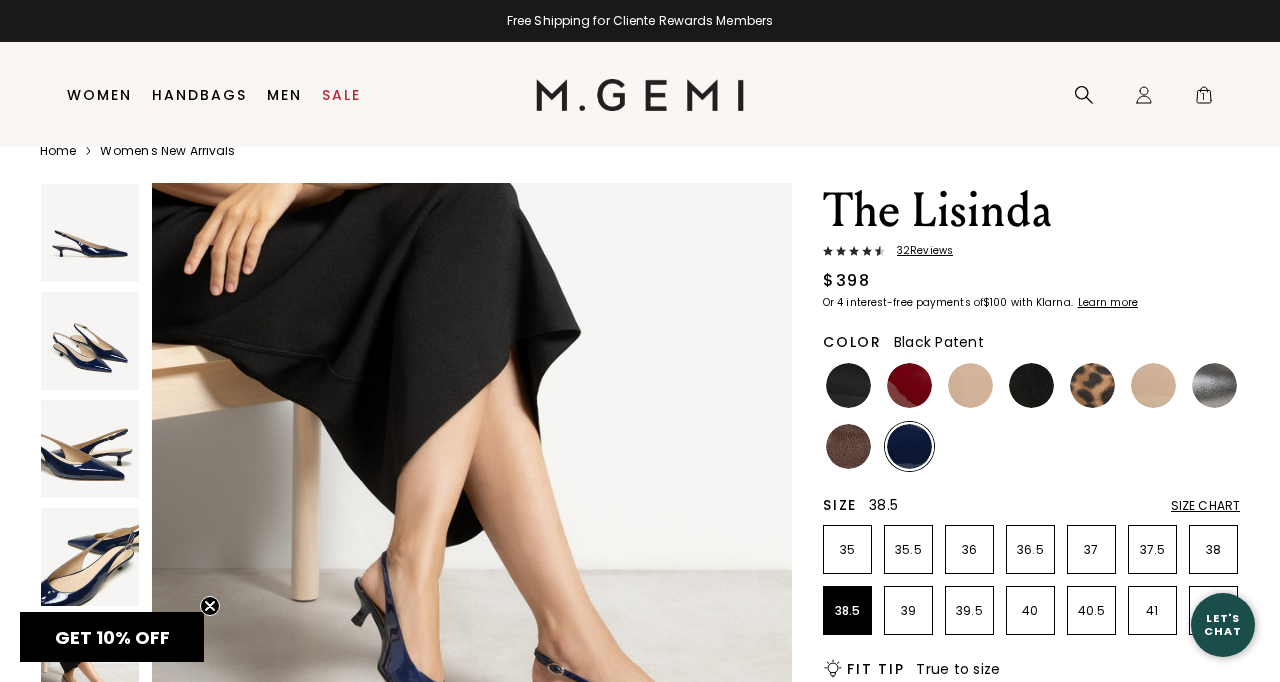 click at bounding box center (848, 385) 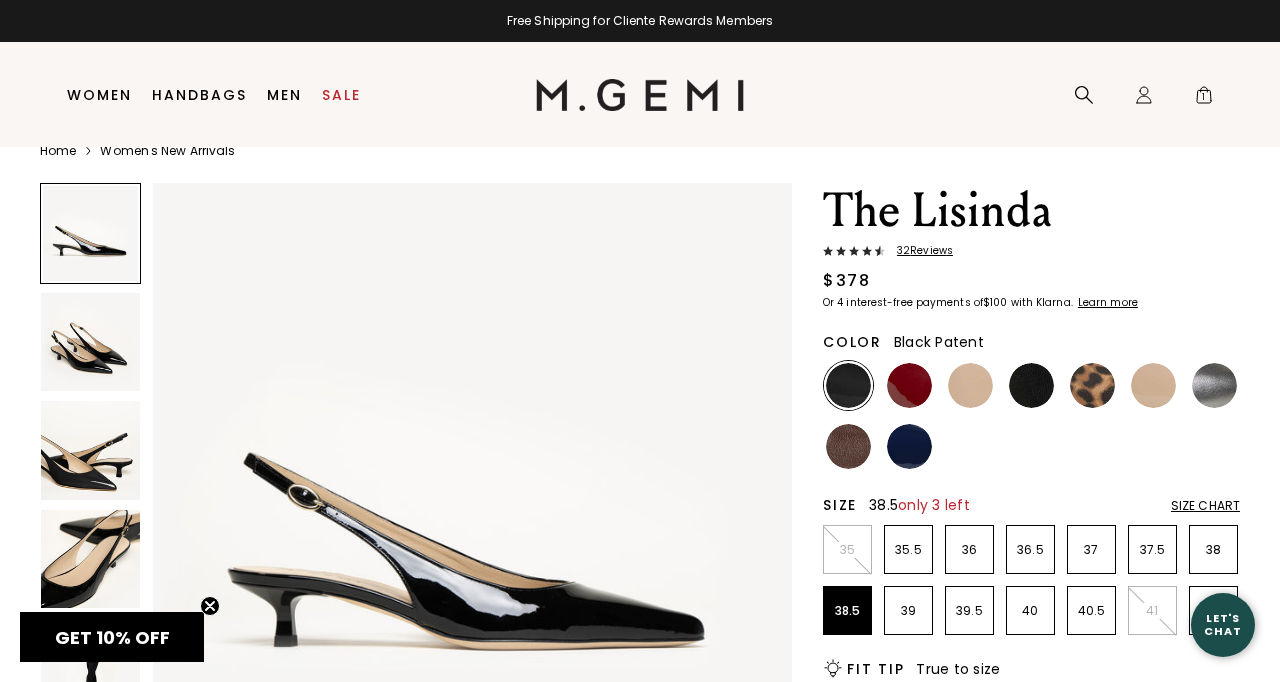 scroll, scrollTop: 0, scrollLeft: 0, axis: both 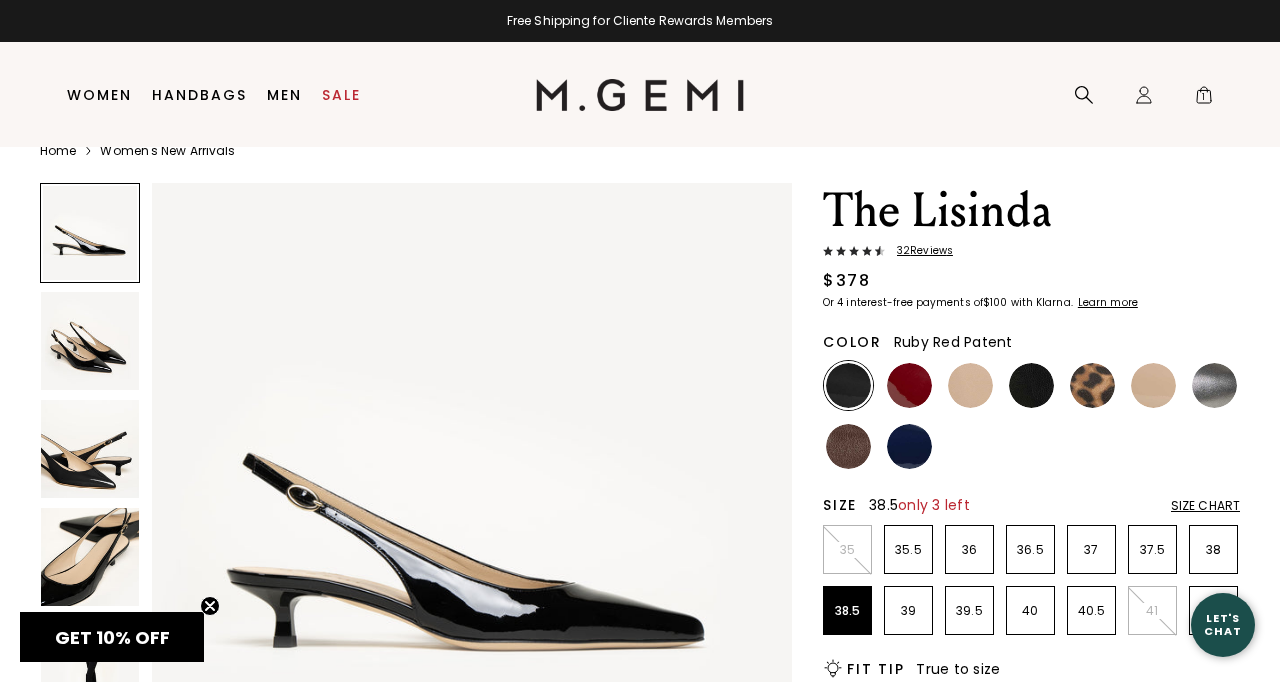 click at bounding box center [909, 385] 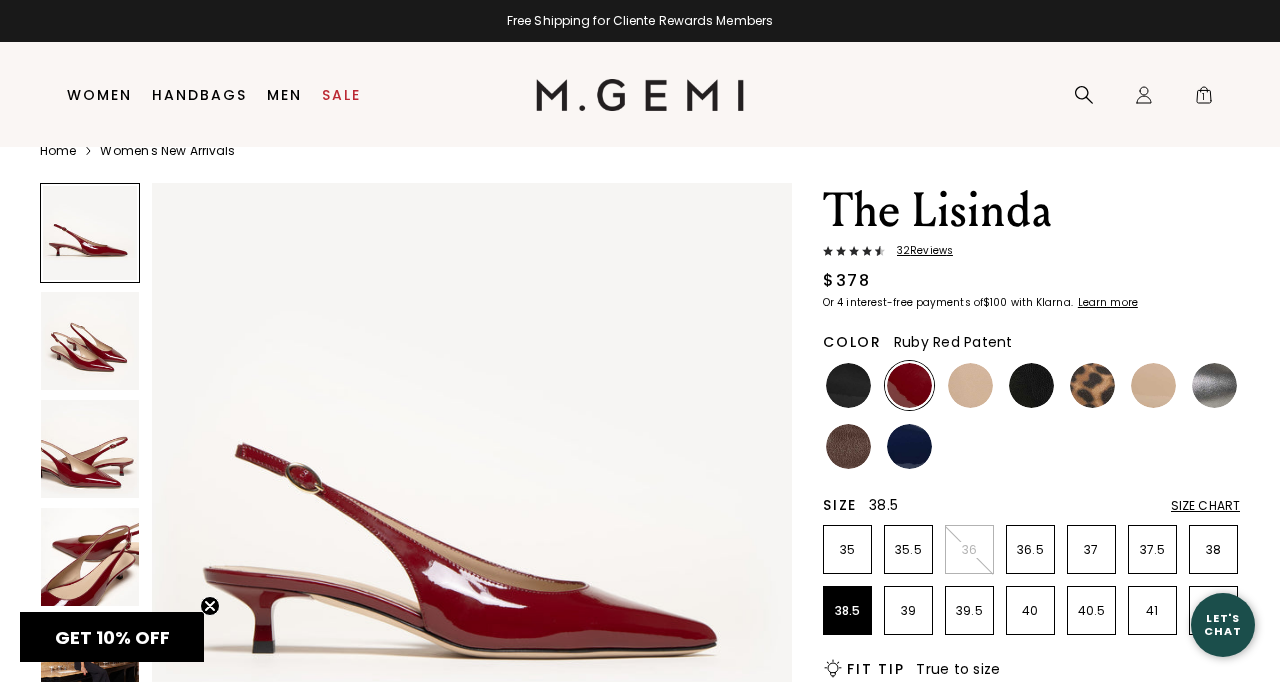 scroll, scrollTop: 0, scrollLeft: 0, axis: both 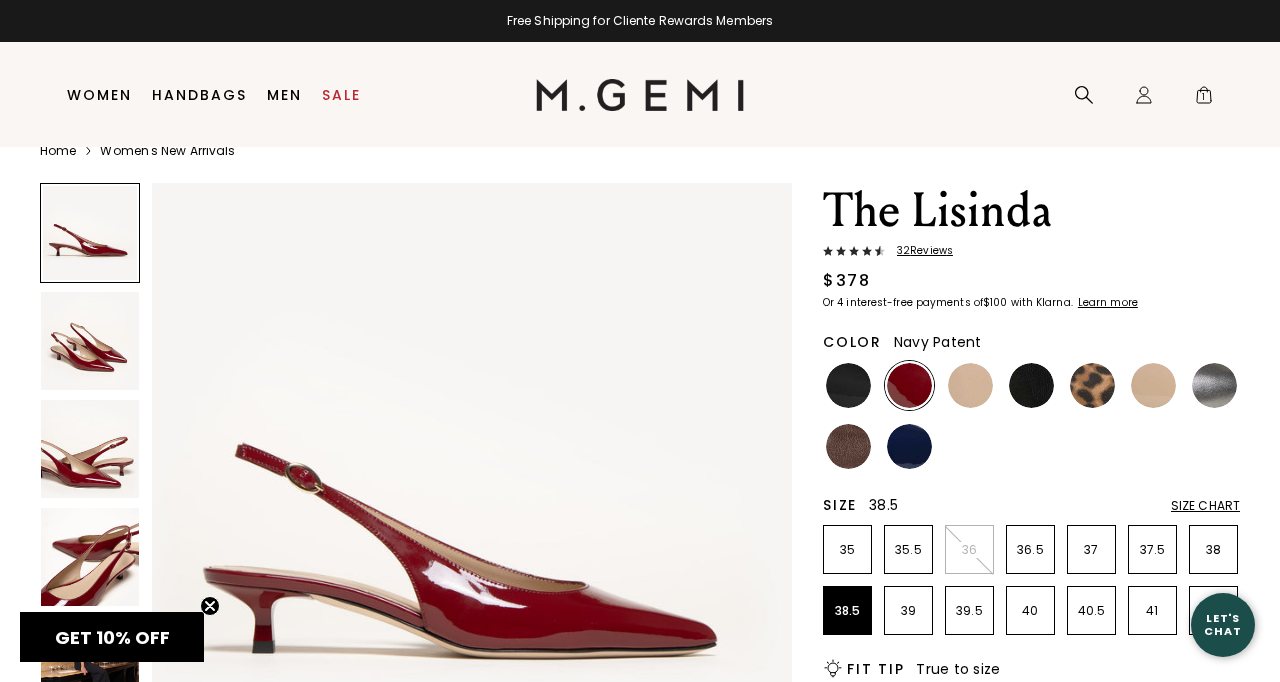 click at bounding box center (909, 446) 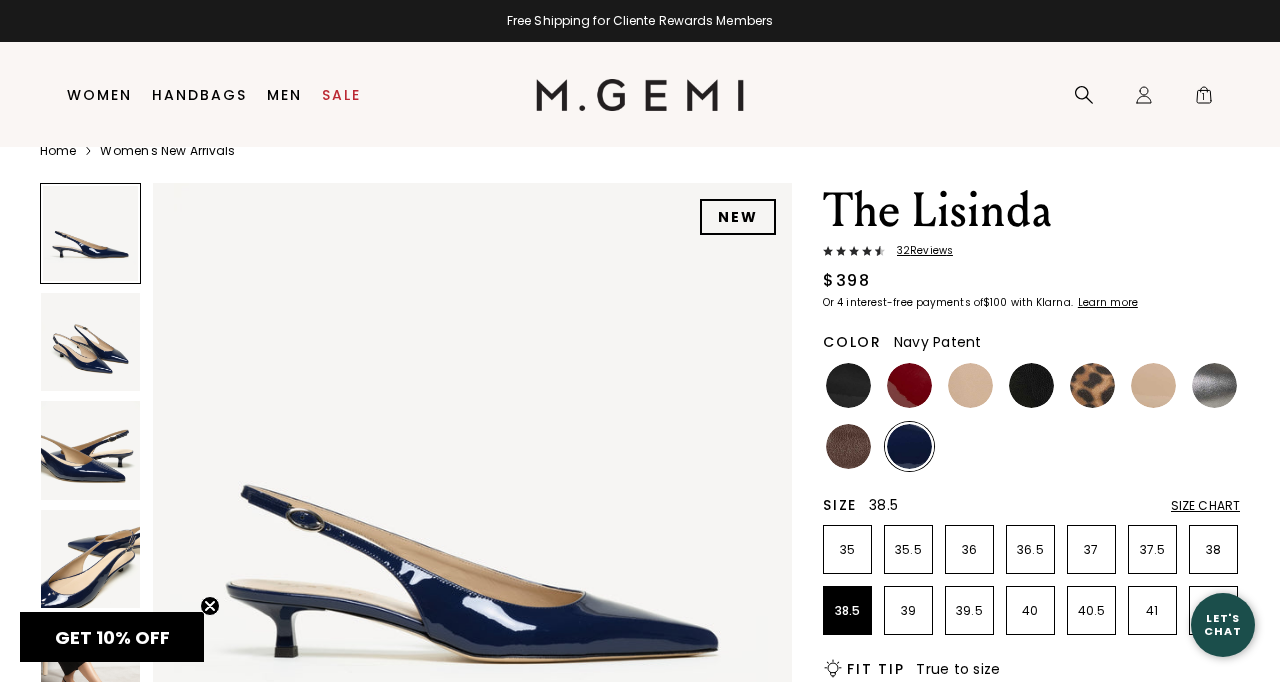 scroll, scrollTop: 0, scrollLeft: 0, axis: both 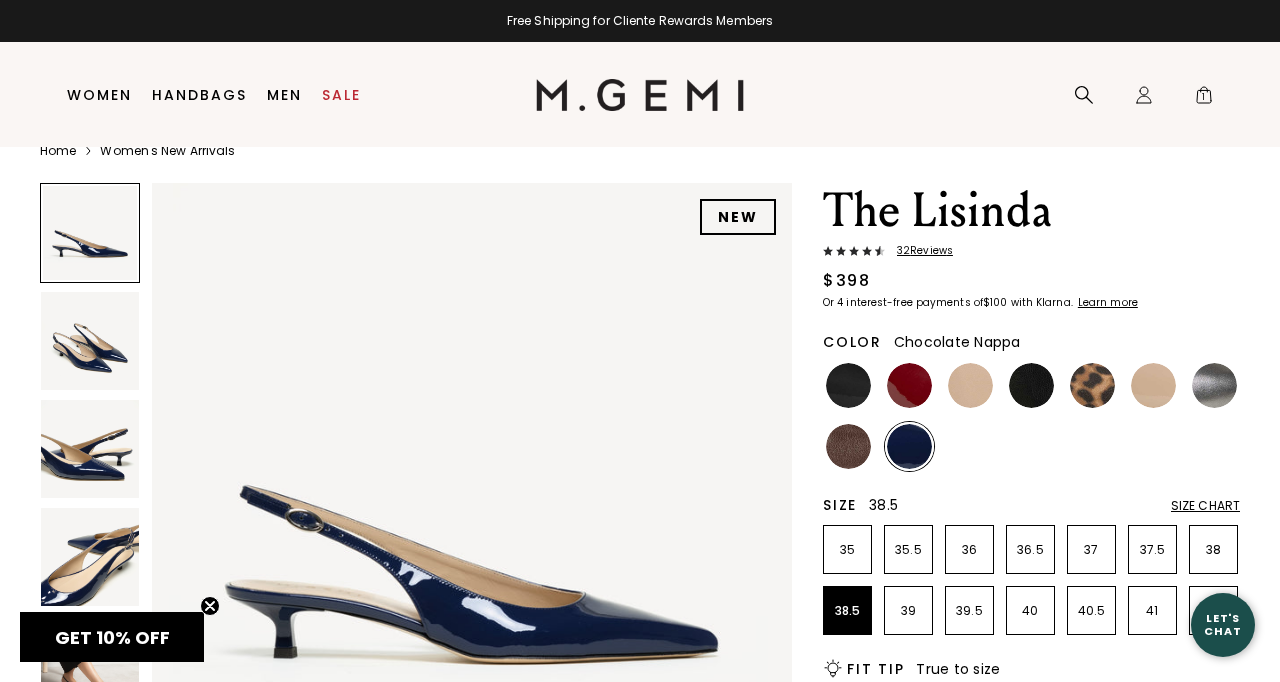 click at bounding box center [848, 446] 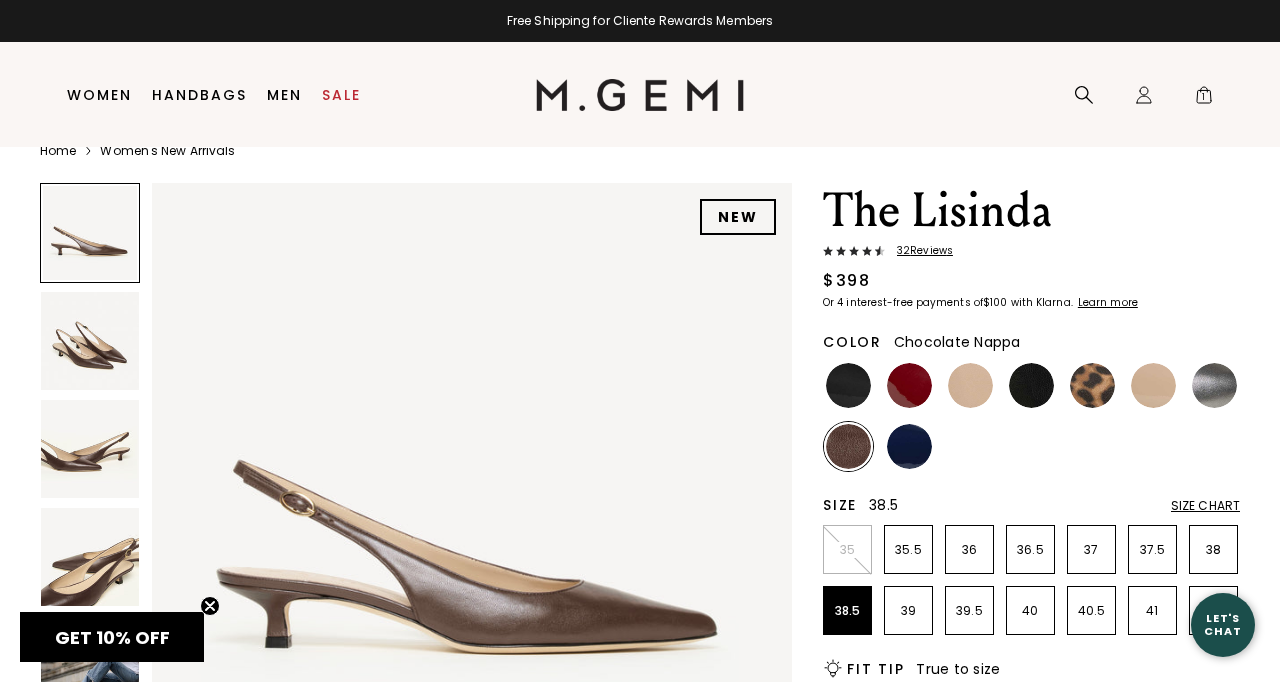 scroll, scrollTop: 0, scrollLeft: 0, axis: both 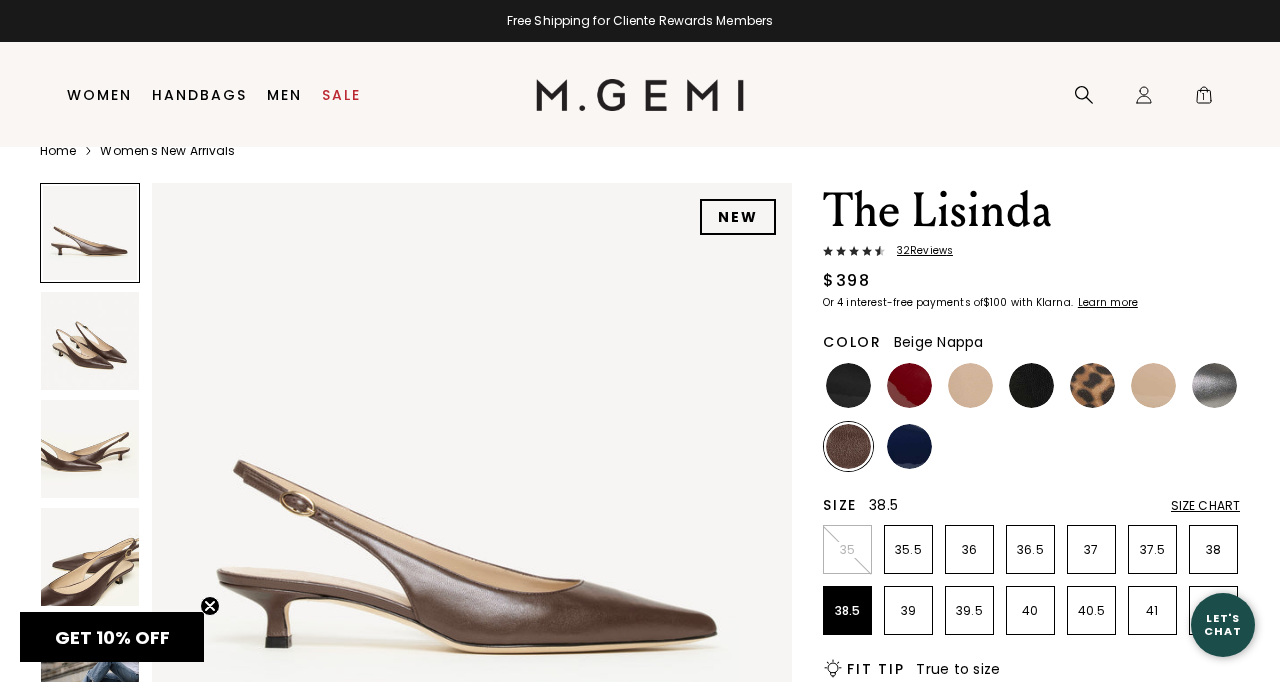 click at bounding box center (970, 385) 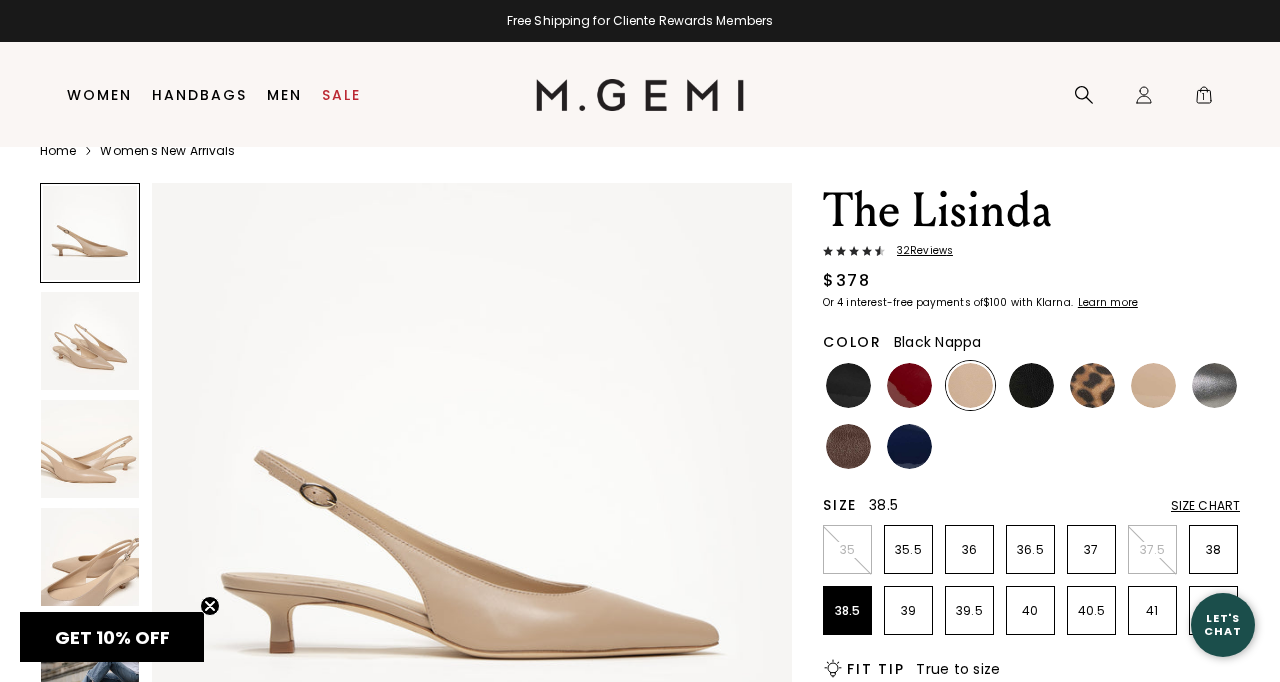 scroll, scrollTop: 0, scrollLeft: 0, axis: both 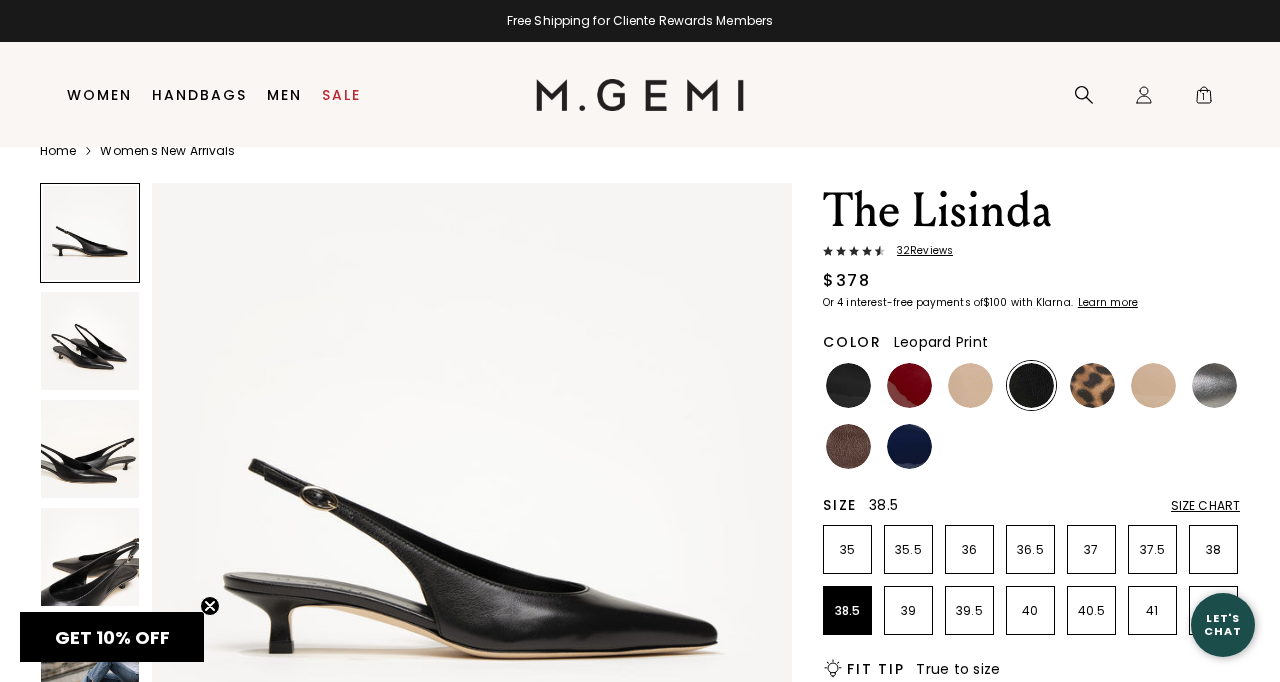 click at bounding box center (1092, 385) 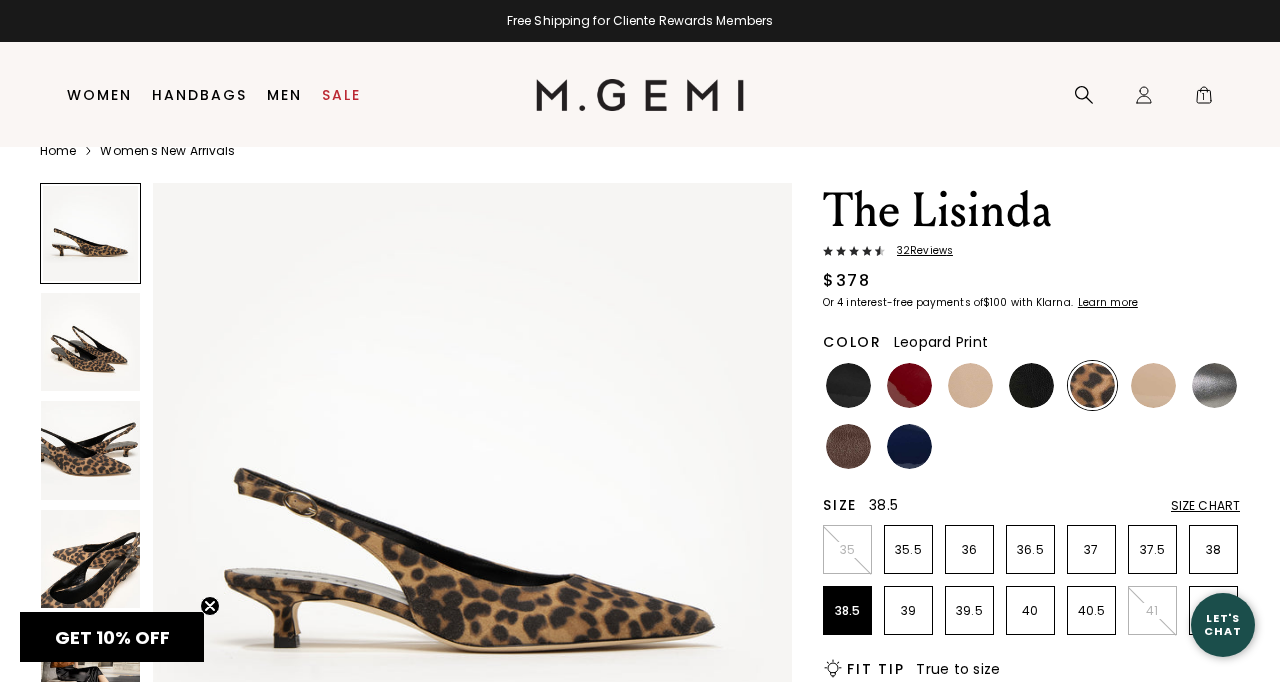 scroll, scrollTop: 0, scrollLeft: 0, axis: both 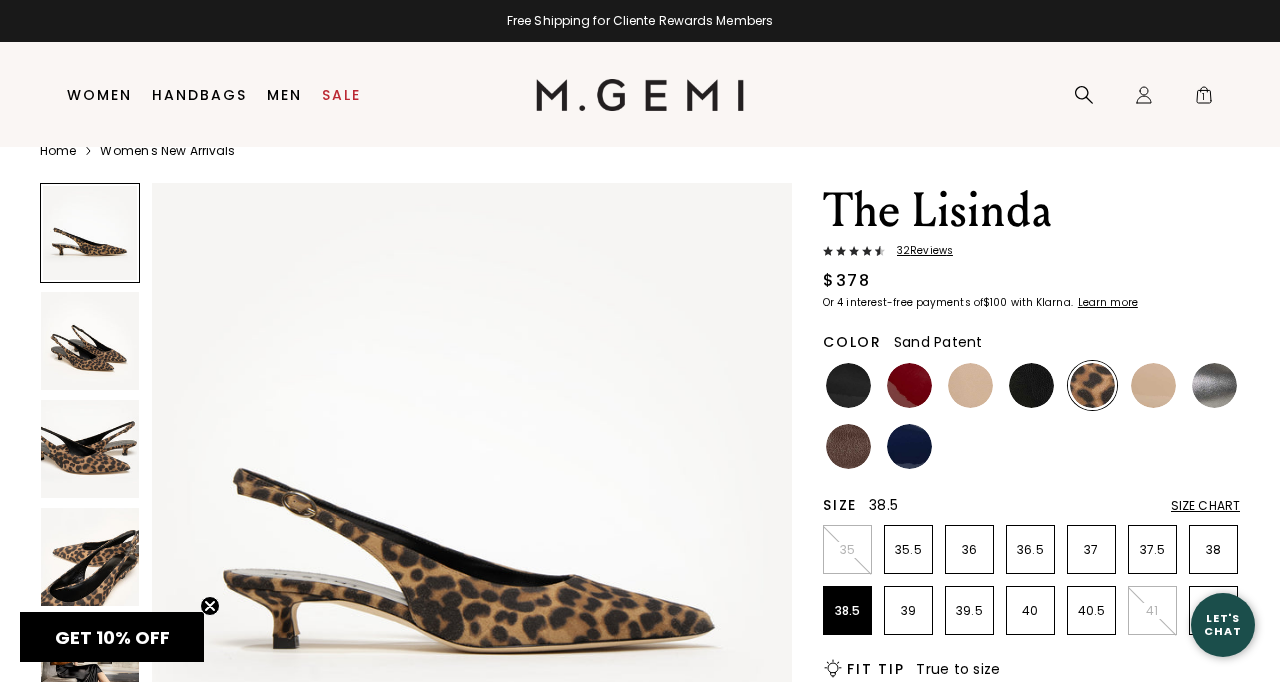 click at bounding box center [1153, 385] 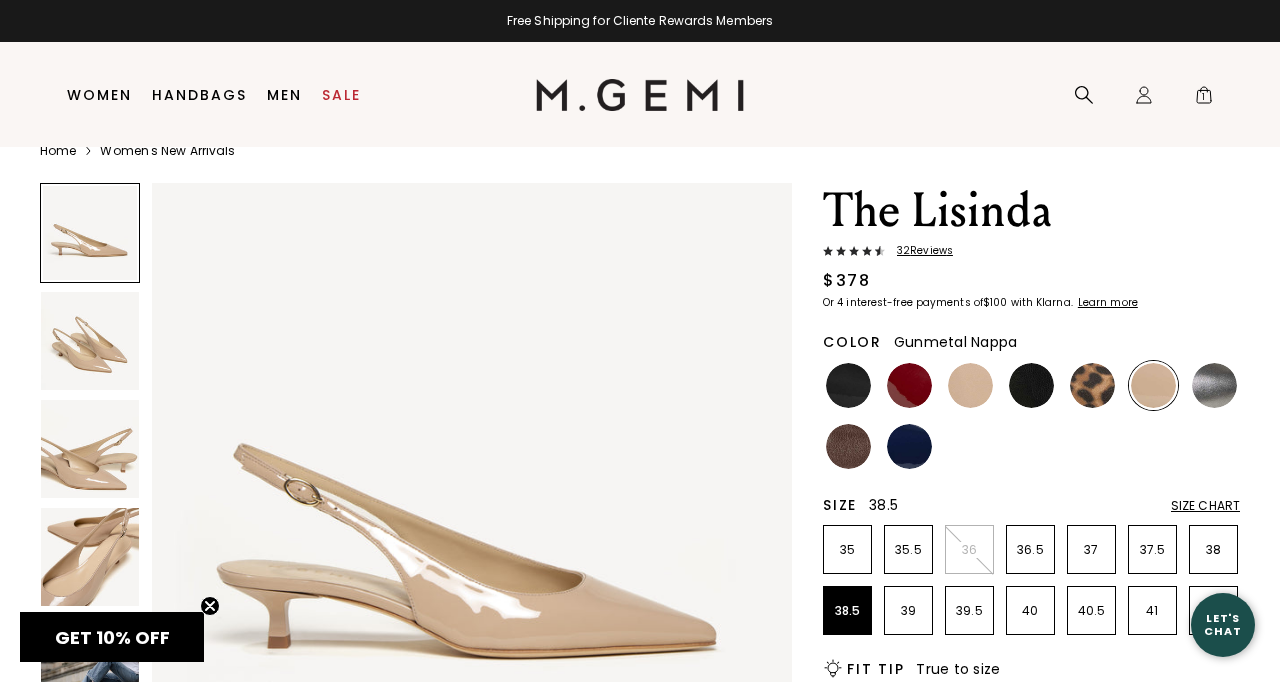 click at bounding box center [1214, 385] 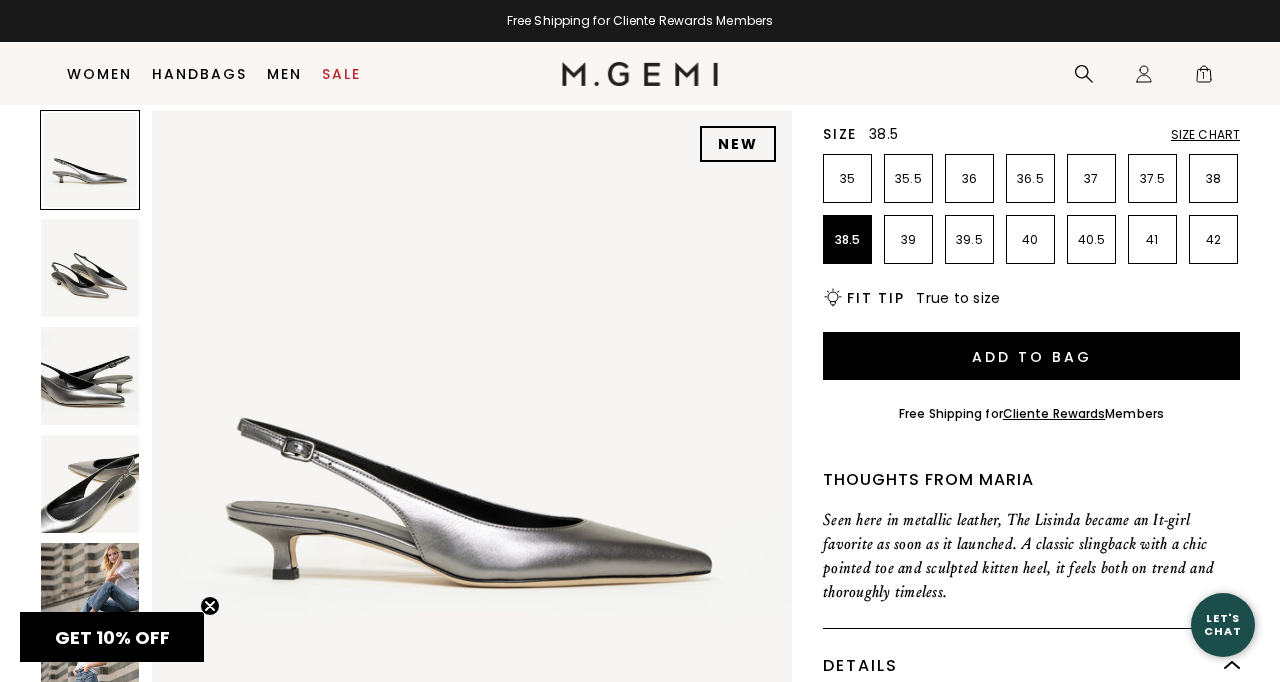 scroll, scrollTop: 388, scrollLeft: 0, axis: vertical 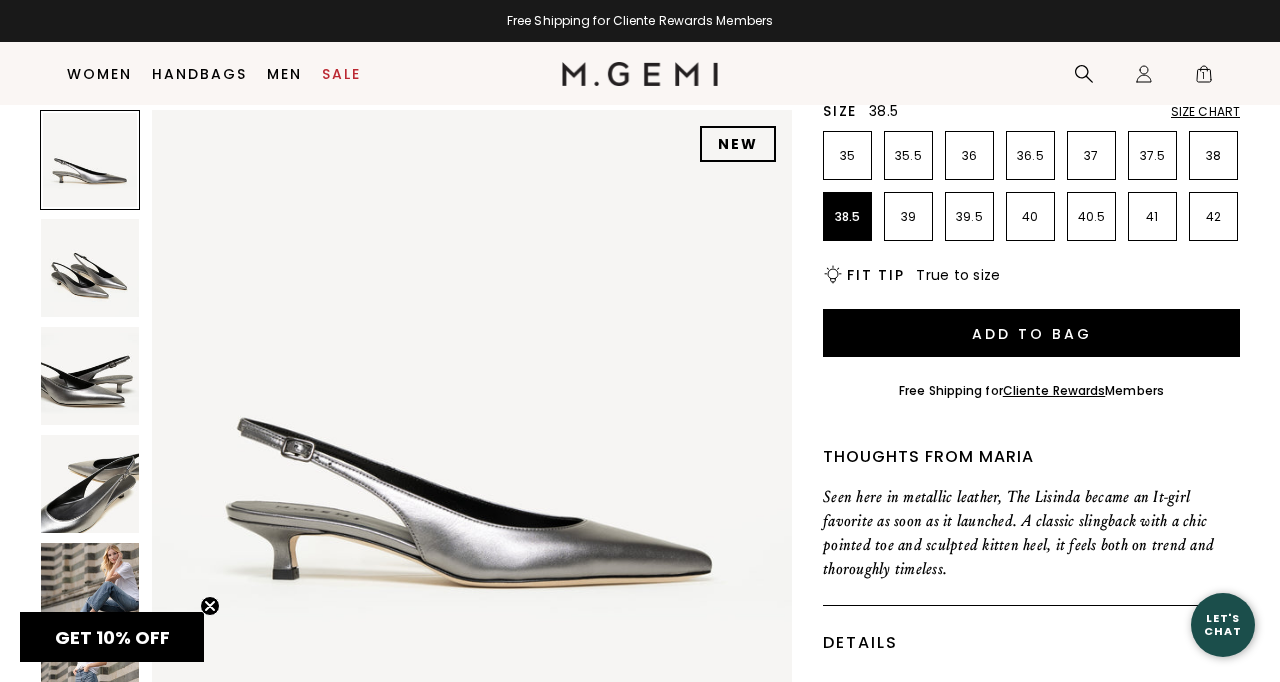 click at bounding box center [90, 592] 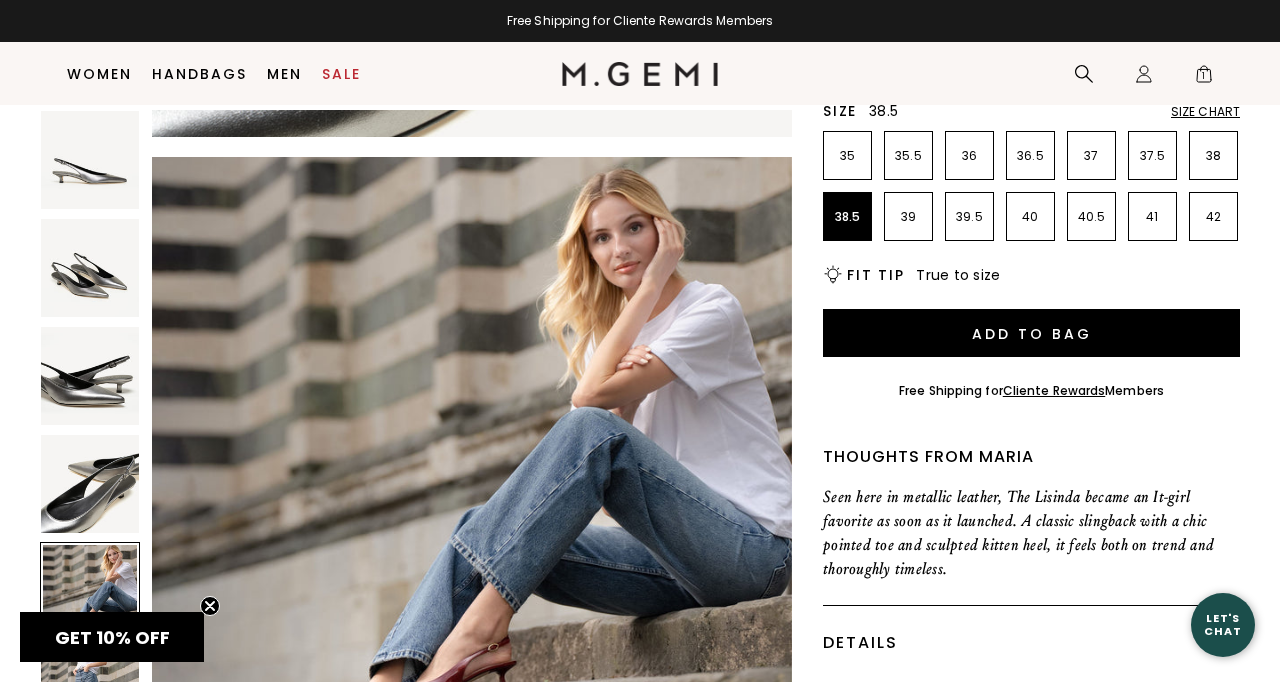 scroll, scrollTop: 2640, scrollLeft: 0, axis: vertical 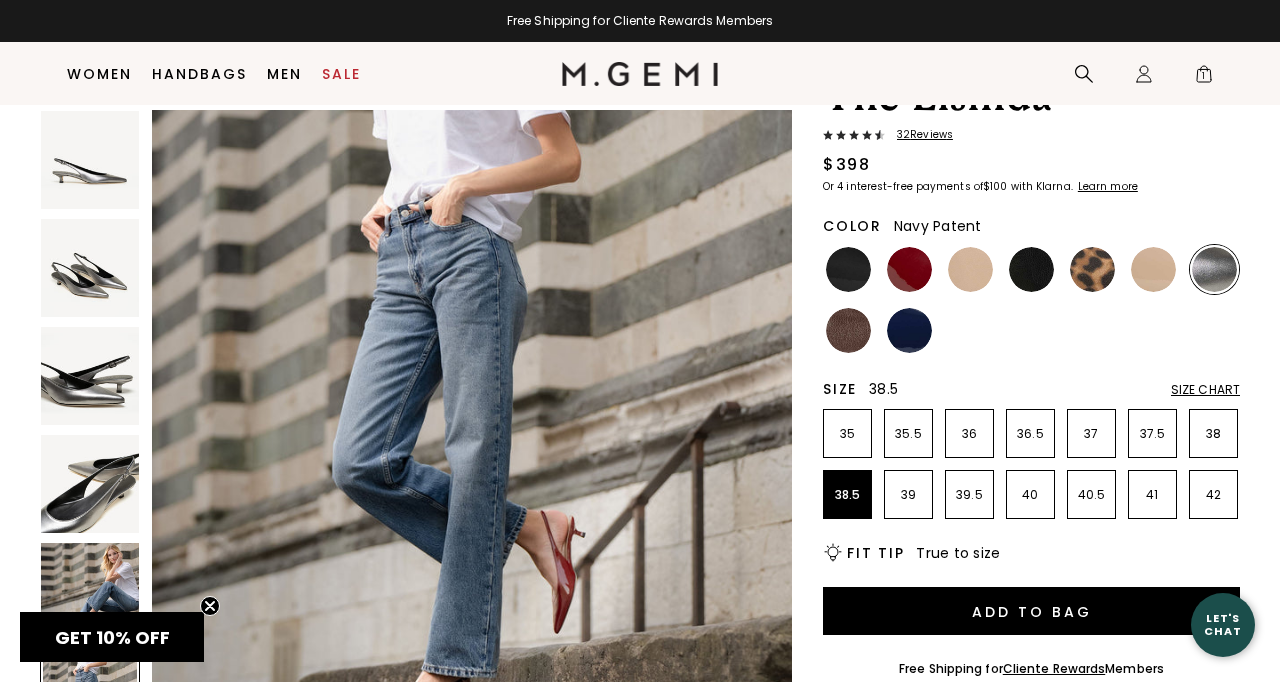 click at bounding box center (909, 330) 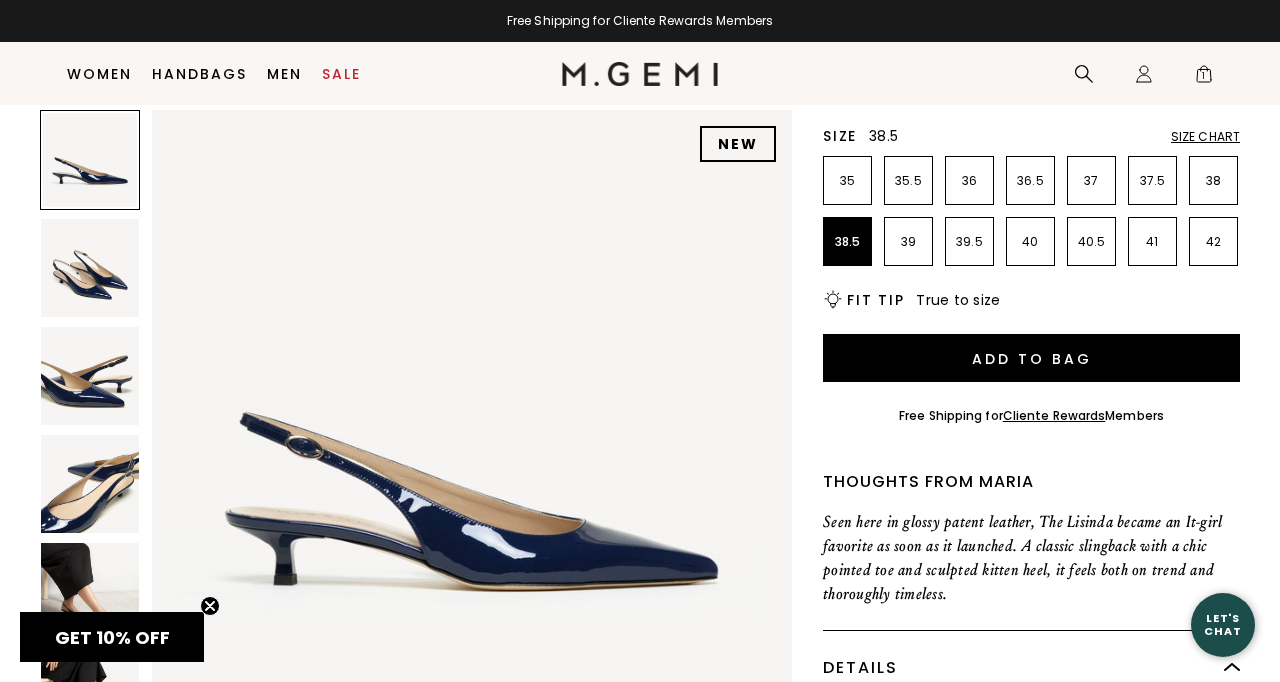 scroll, scrollTop: 374, scrollLeft: 0, axis: vertical 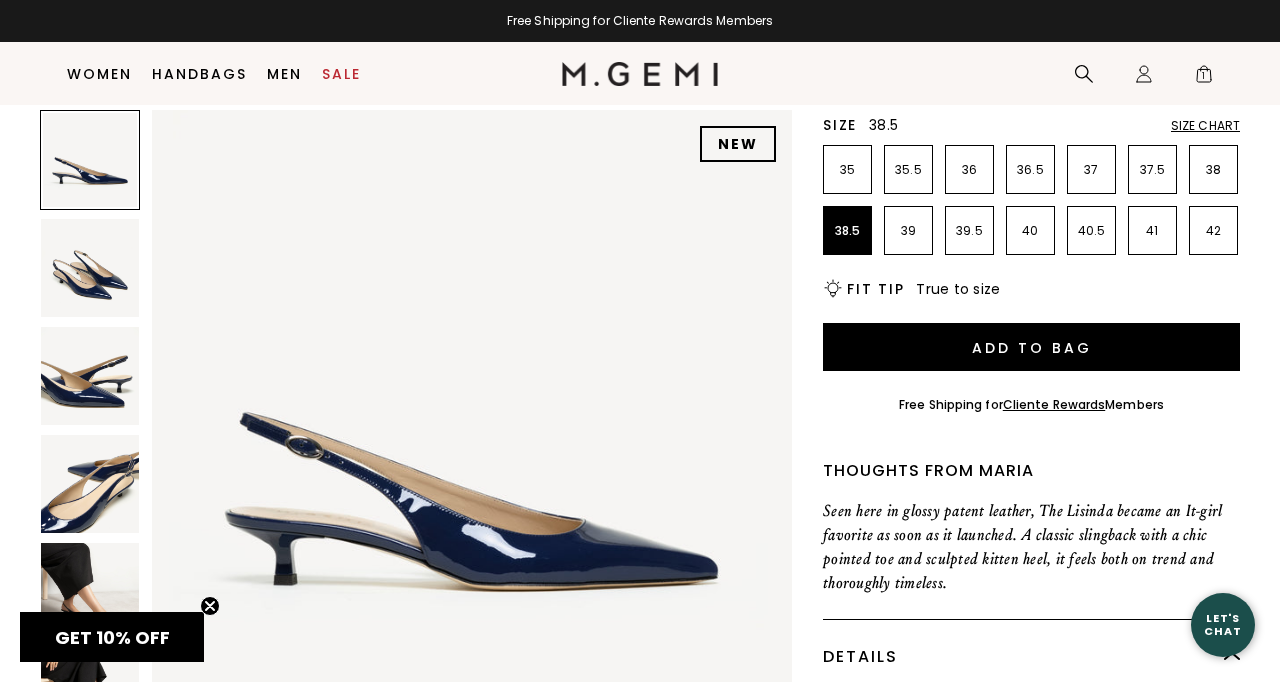 click at bounding box center [90, 592] 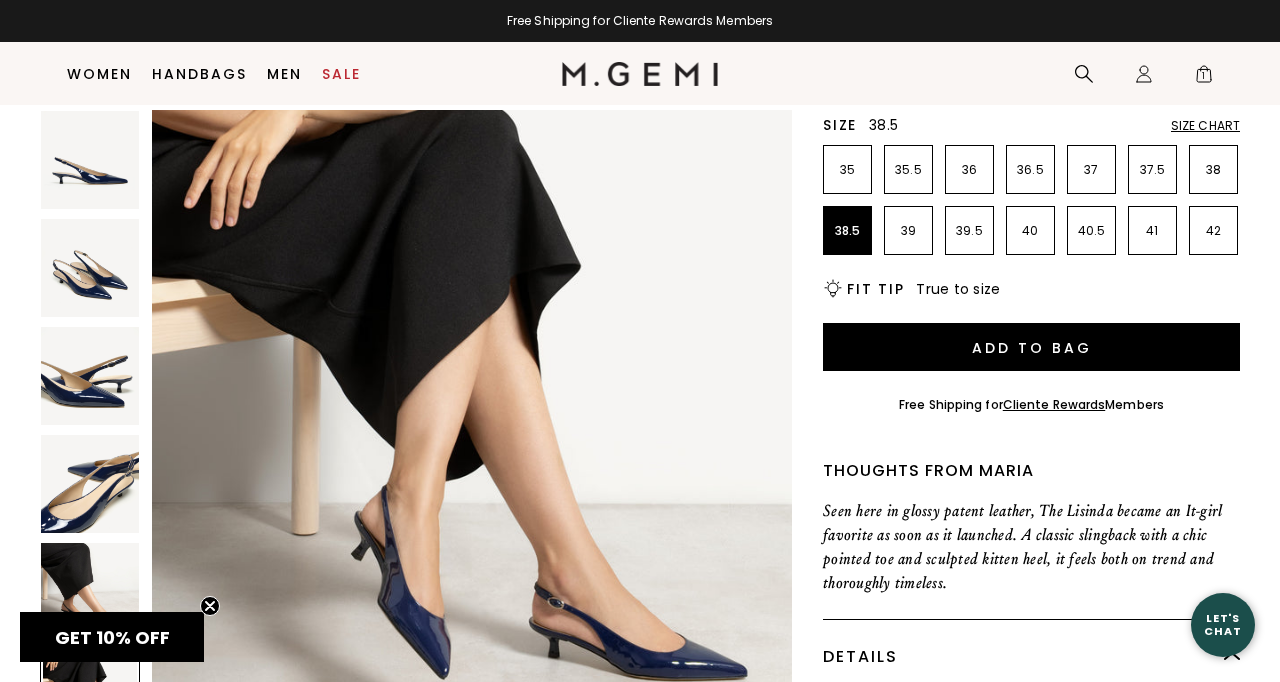 scroll, scrollTop: 3289, scrollLeft: 0, axis: vertical 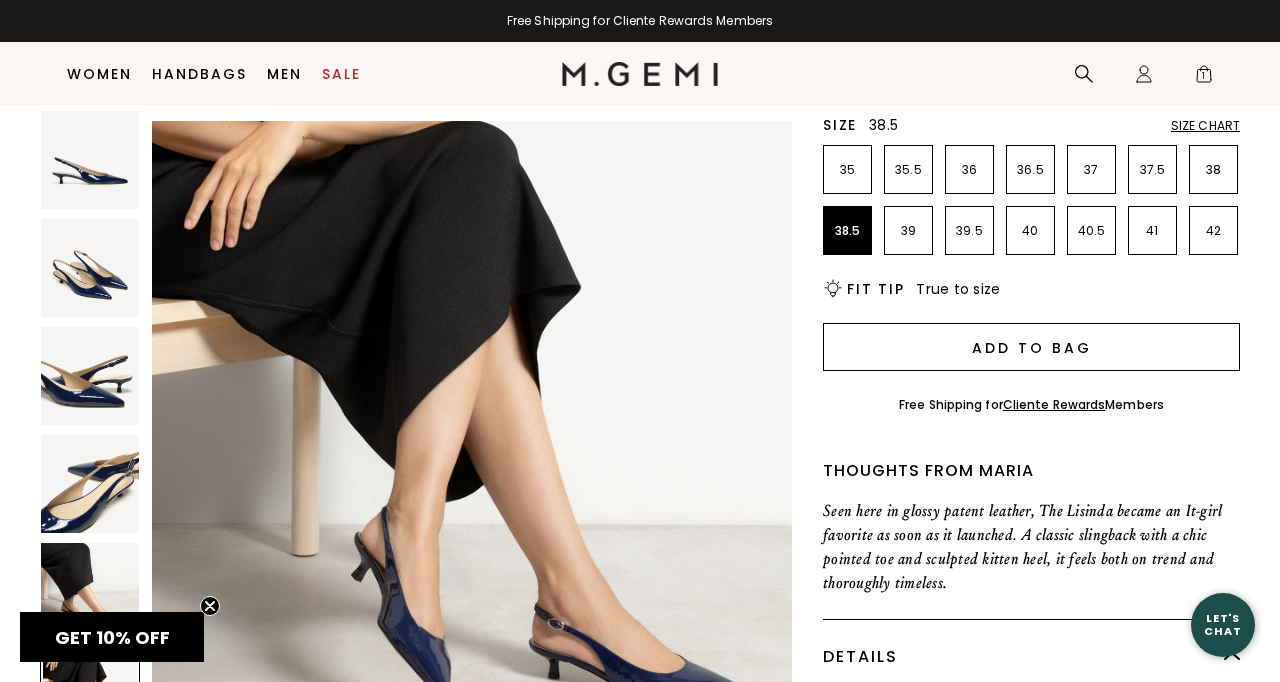 click on "Add to Bag" at bounding box center (1031, 347) 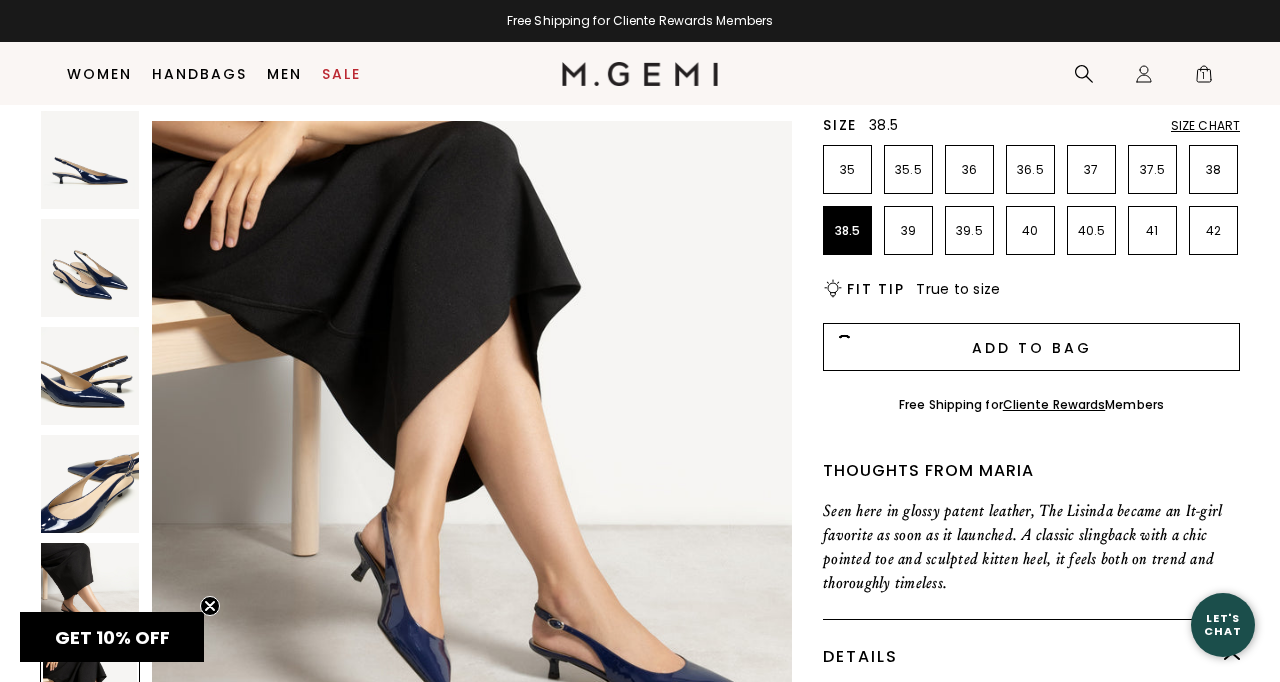 scroll, scrollTop: 0, scrollLeft: 0, axis: both 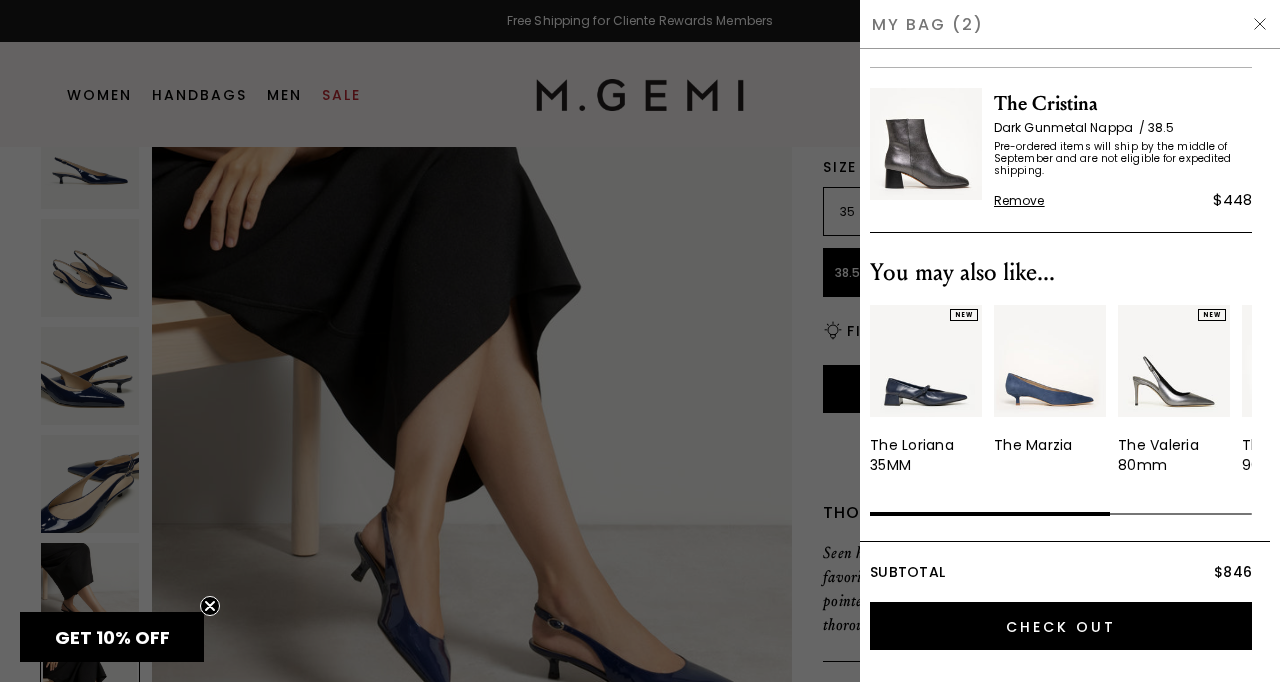 click at bounding box center [640, 341] 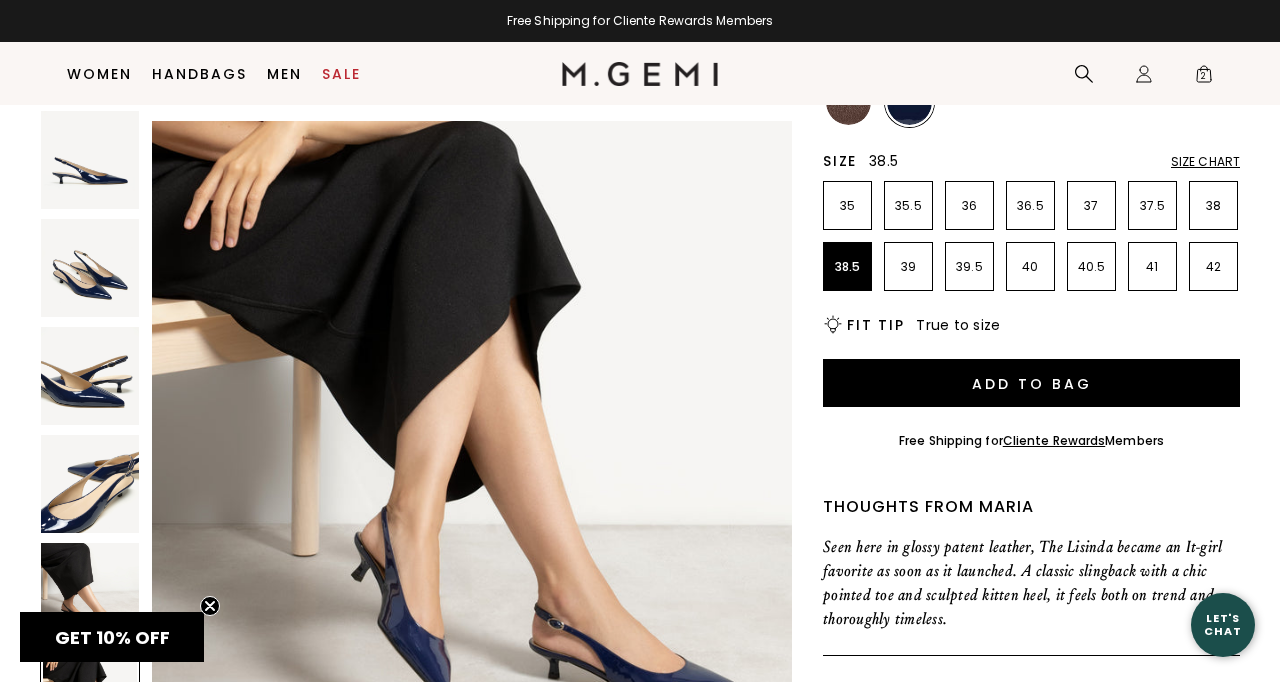 scroll, scrollTop: 335, scrollLeft: 0, axis: vertical 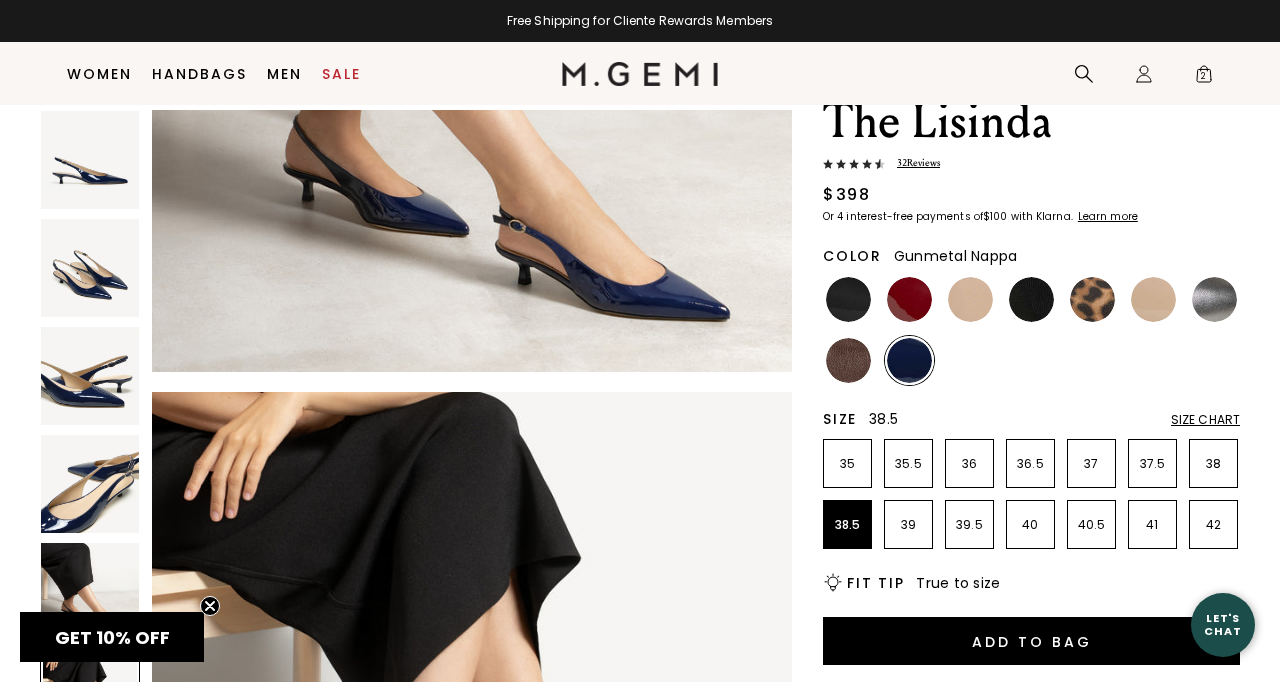click at bounding box center (1214, 299) 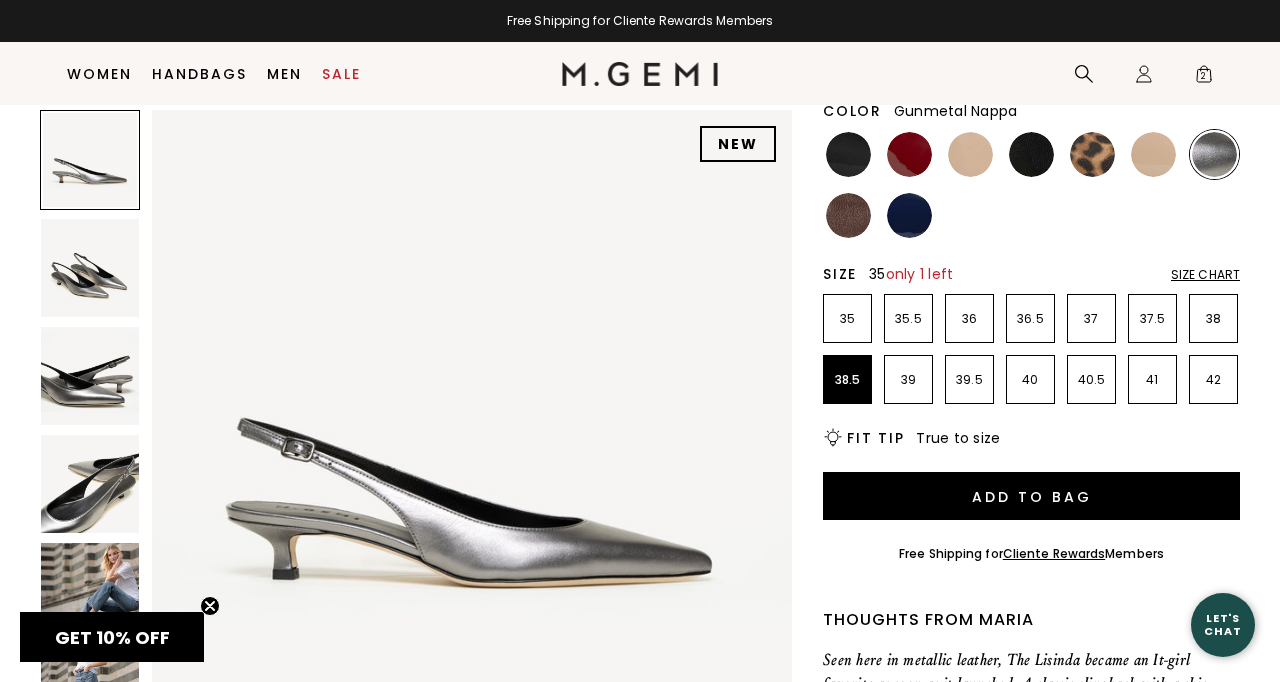 scroll, scrollTop: 251, scrollLeft: 0, axis: vertical 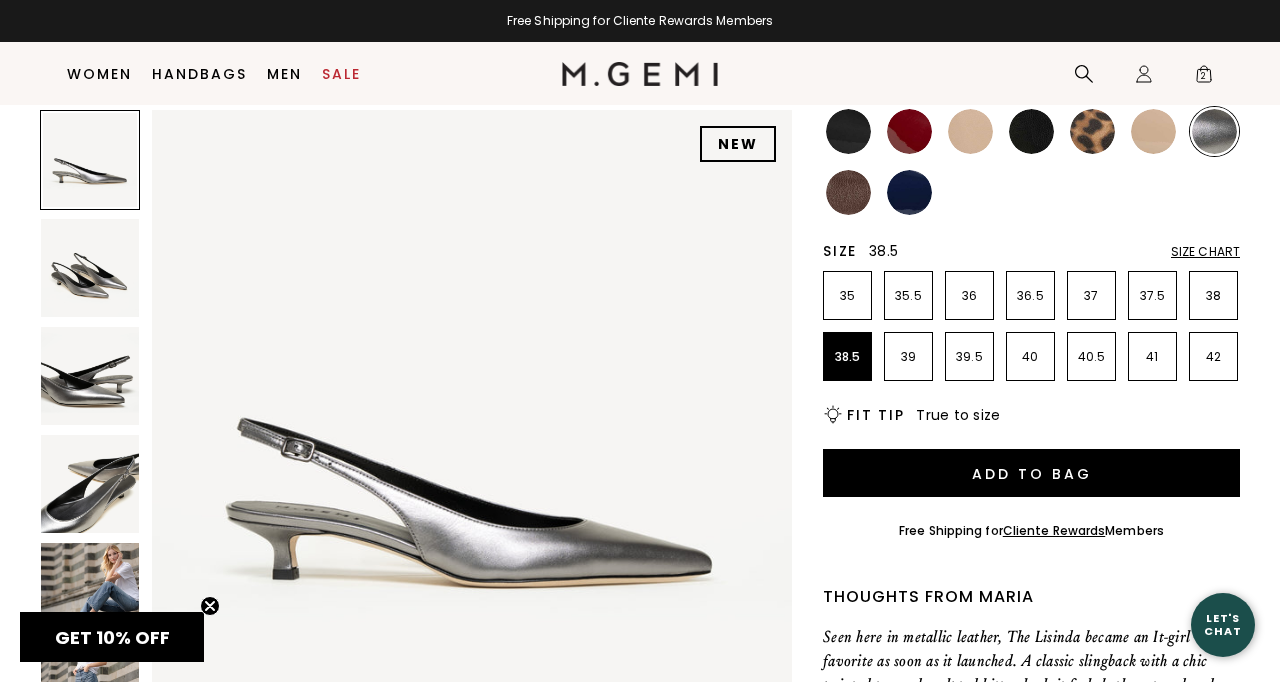 click at bounding box center [90, 592] 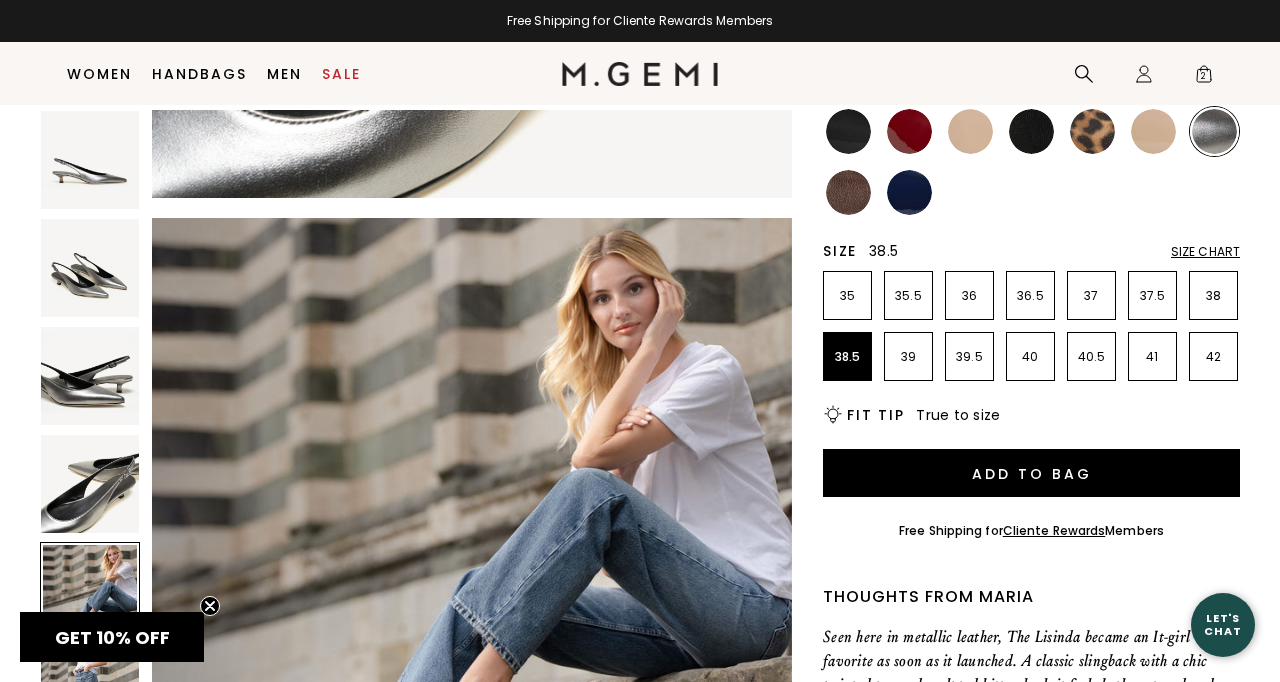 scroll, scrollTop: 2640, scrollLeft: 0, axis: vertical 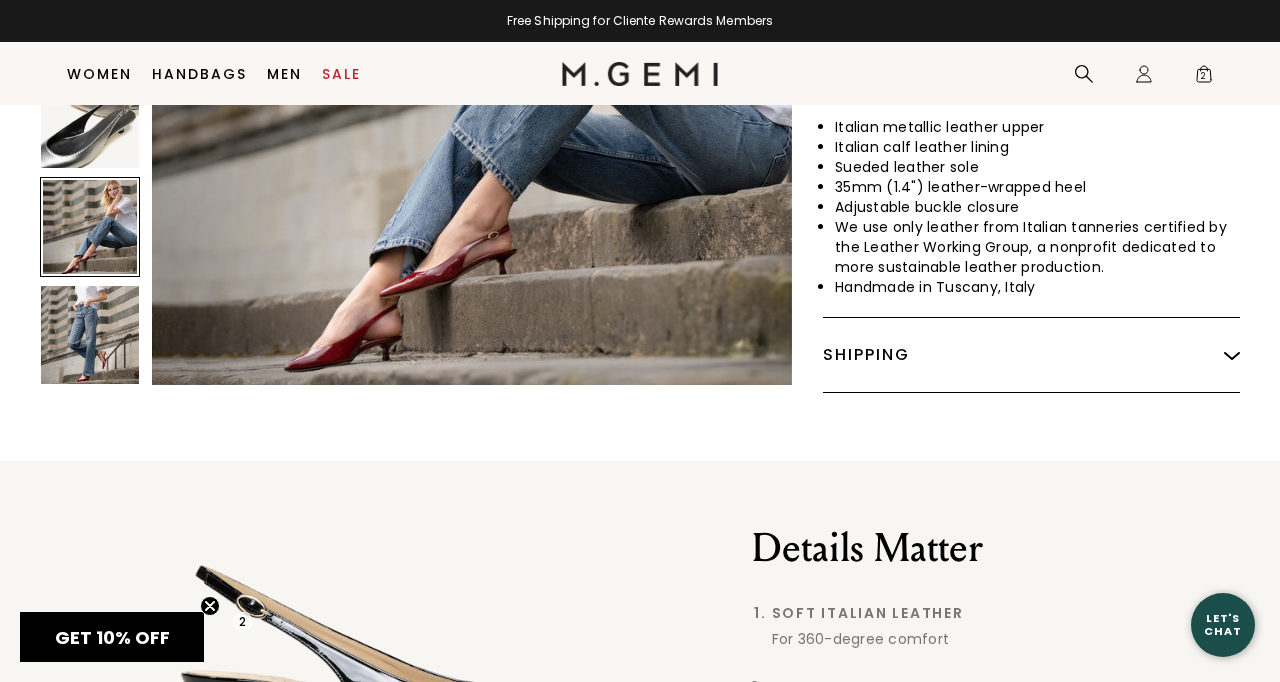 click at bounding box center (90, 335) 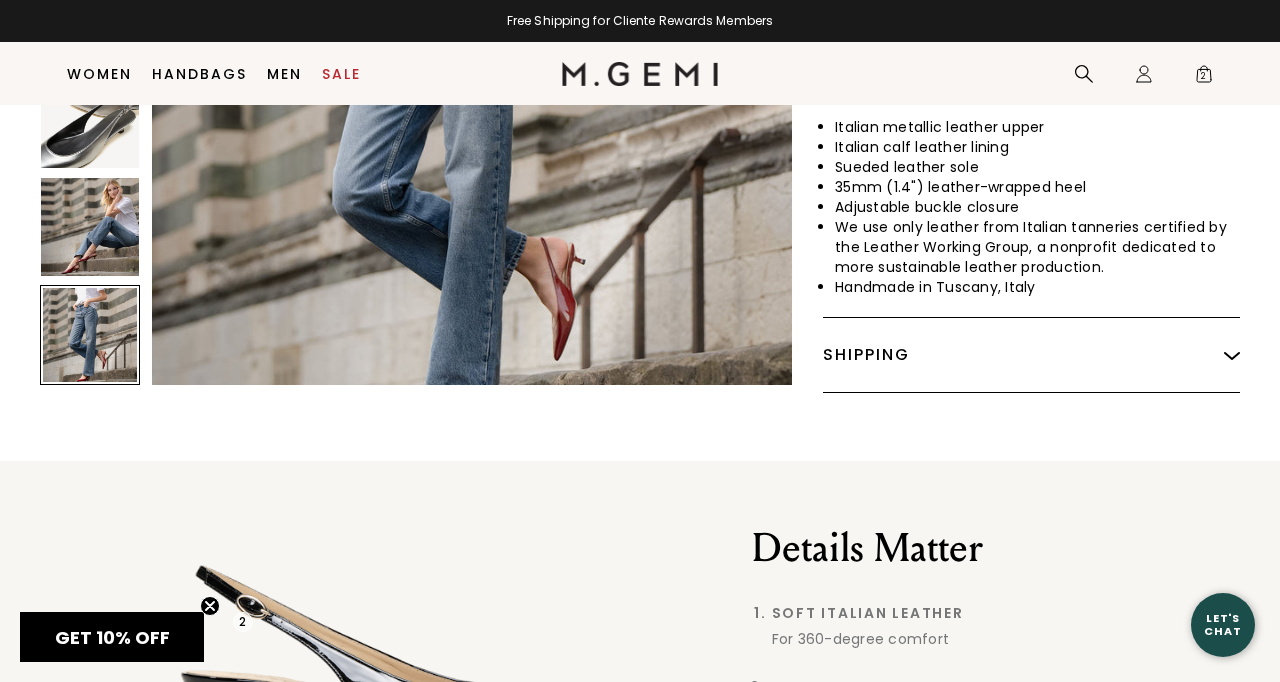 scroll, scrollTop: 3300, scrollLeft: 0, axis: vertical 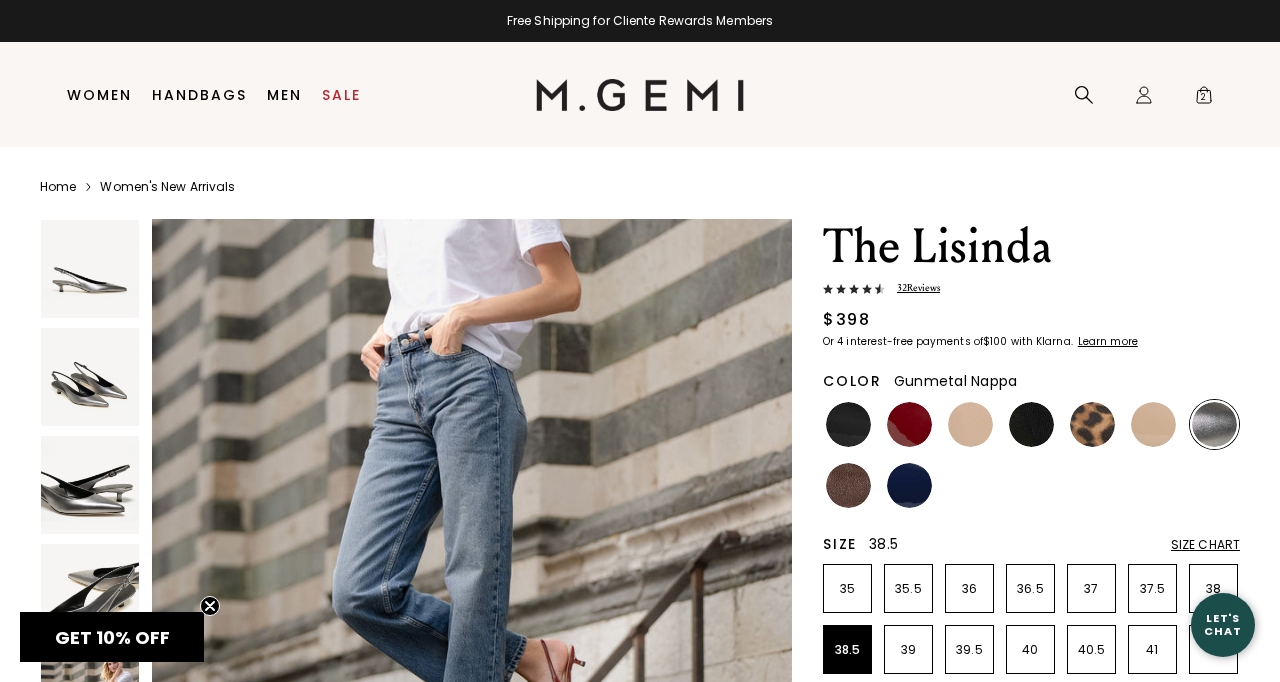click at bounding box center (90, 377) 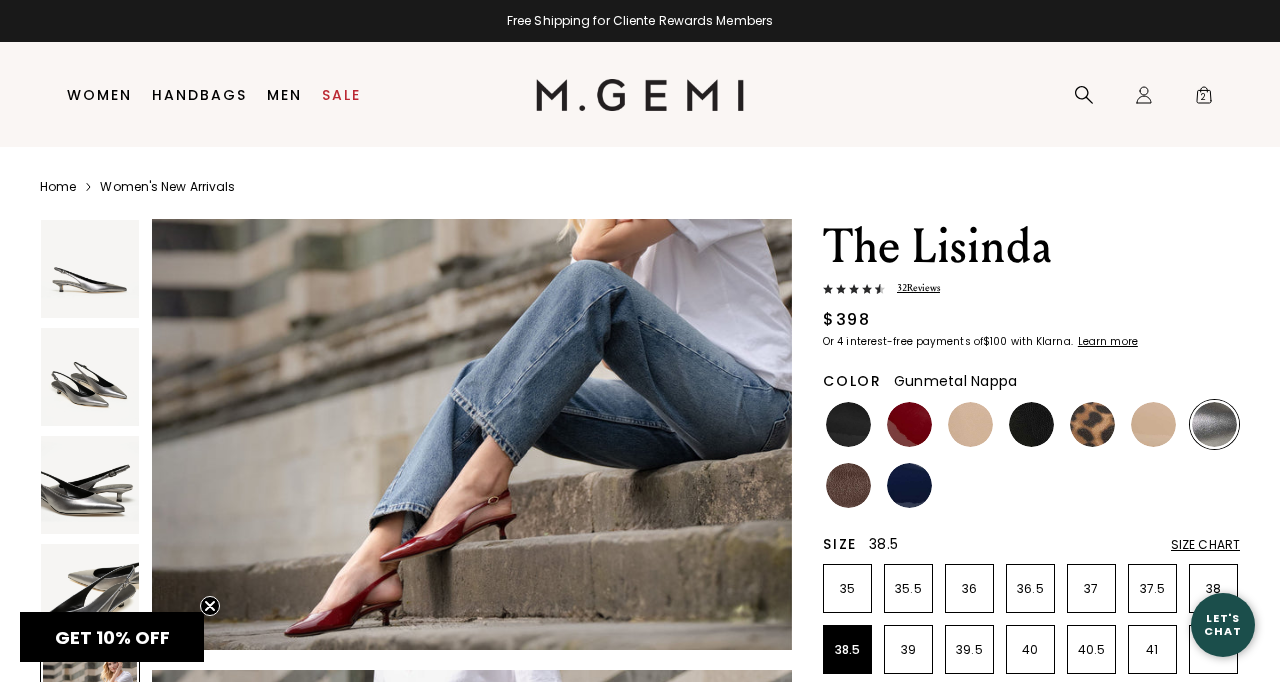 scroll, scrollTop: 2863, scrollLeft: 0, axis: vertical 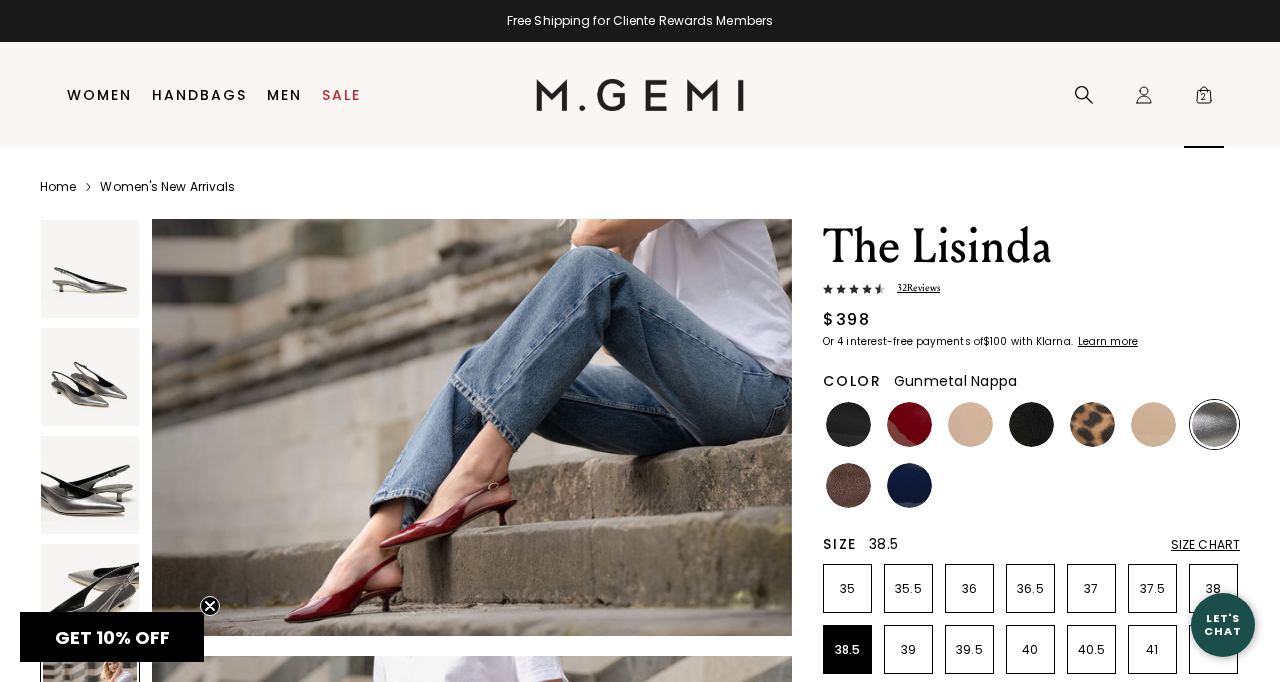 click on "2" at bounding box center (1204, 99) 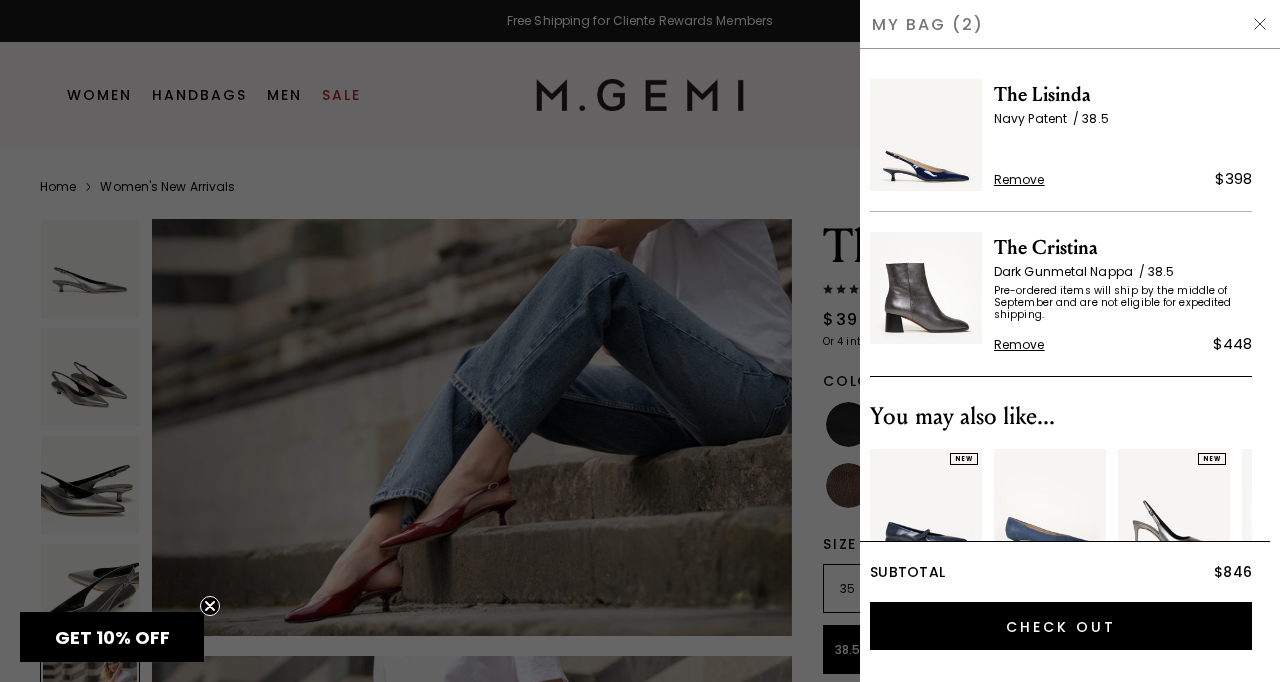 scroll, scrollTop: 0, scrollLeft: 0, axis: both 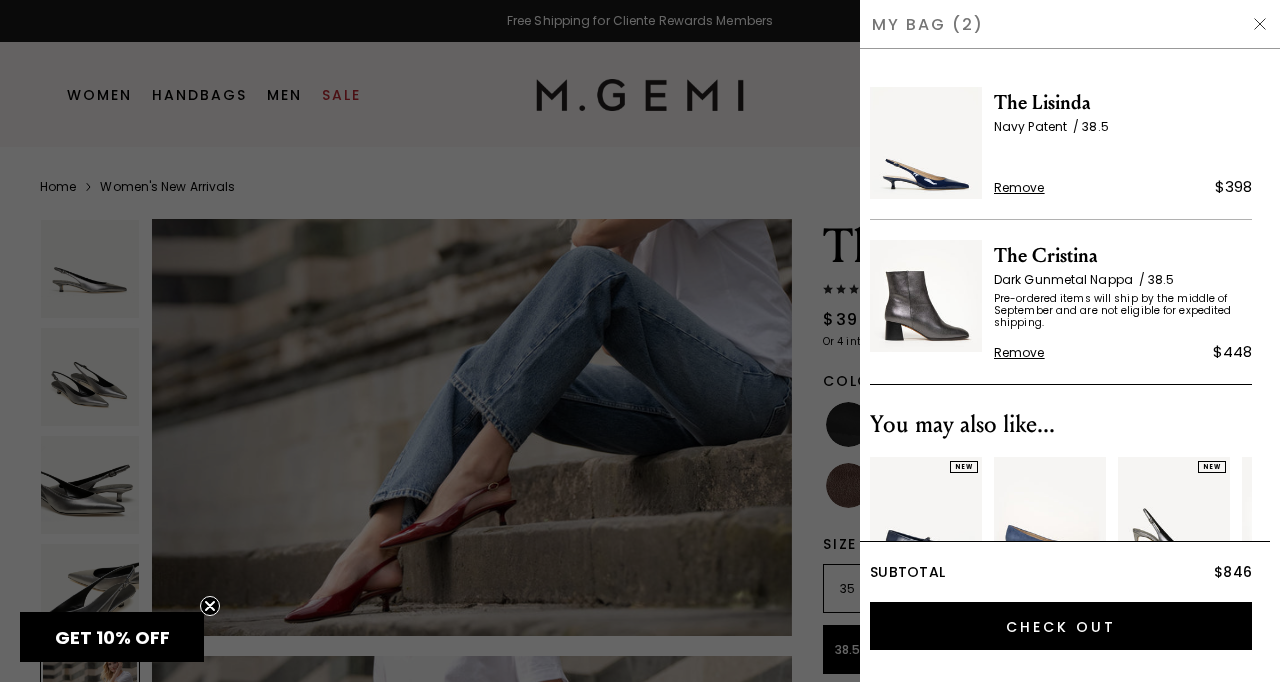 click on "Remove" at bounding box center (1019, 188) 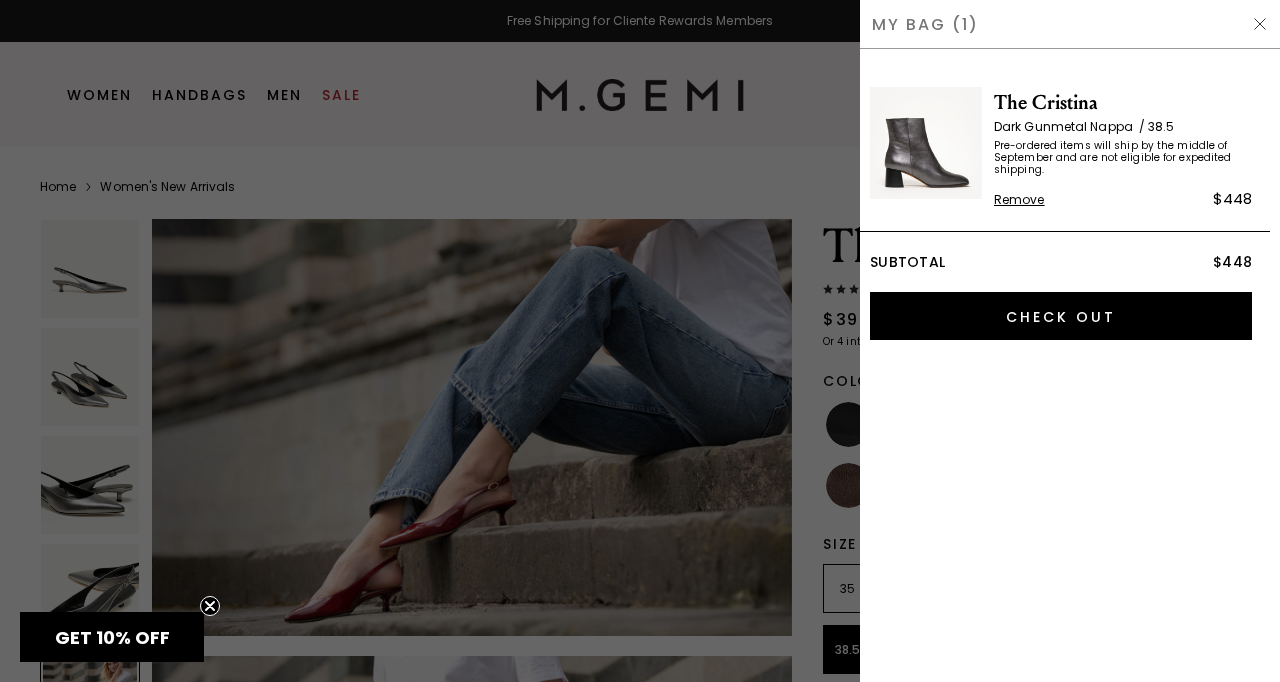 click at bounding box center [640, 341] 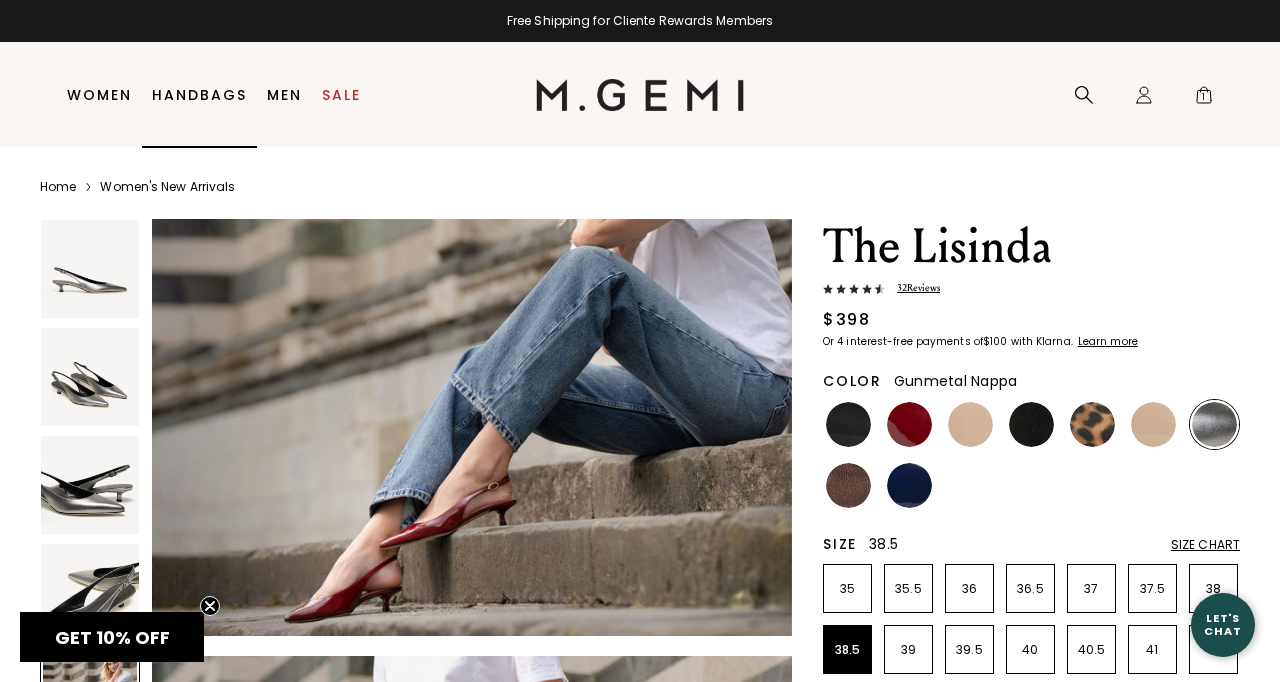 click on "Handbags" at bounding box center [199, 95] 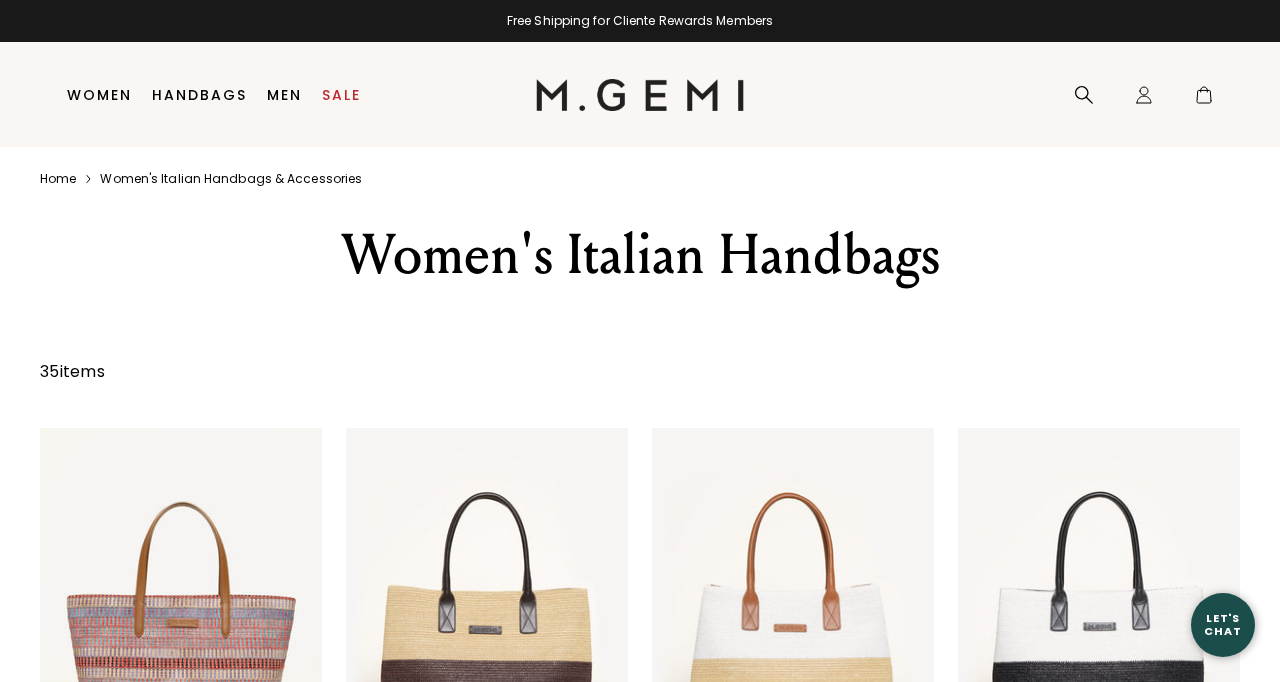 scroll, scrollTop: 0, scrollLeft: 0, axis: both 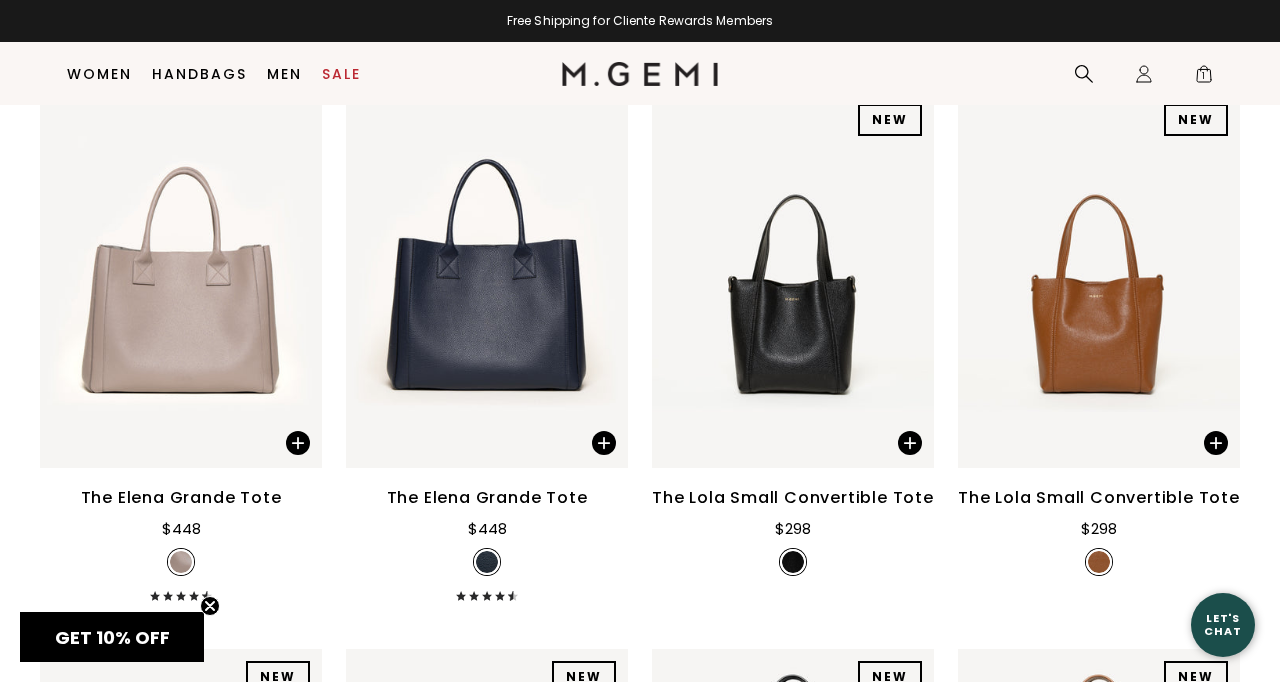 click at bounding box center (181, 280) 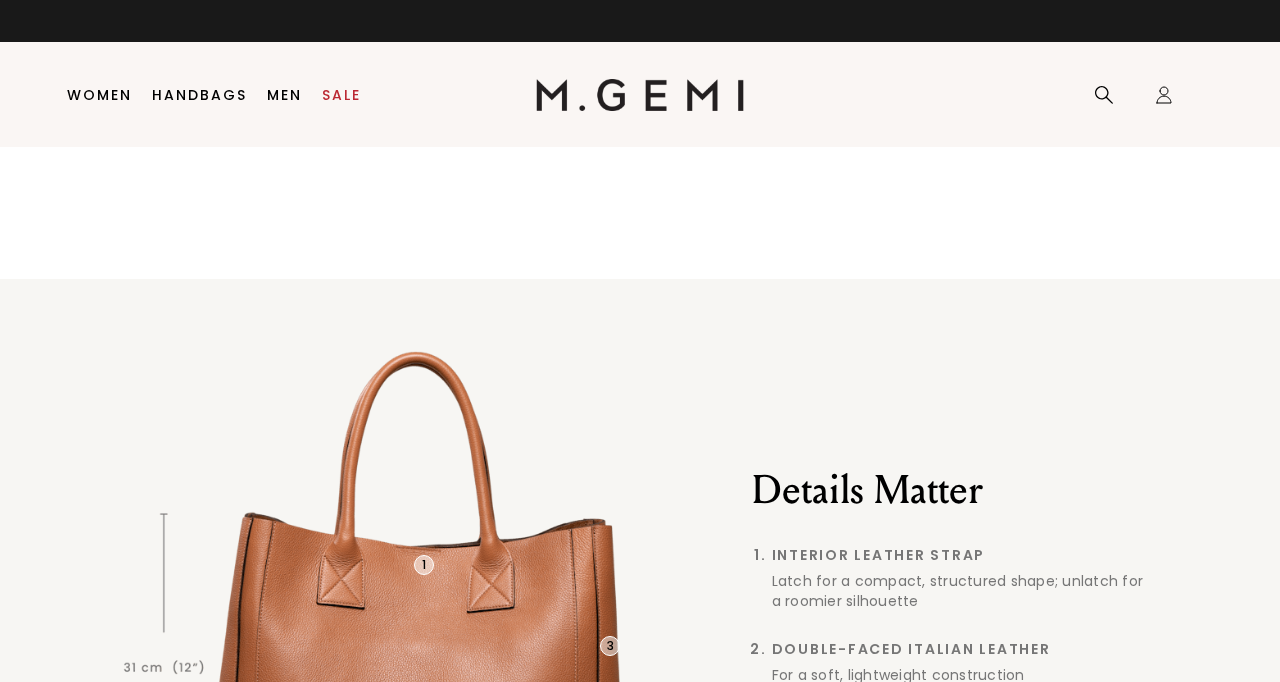 scroll, scrollTop: 0, scrollLeft: 0, axis: both 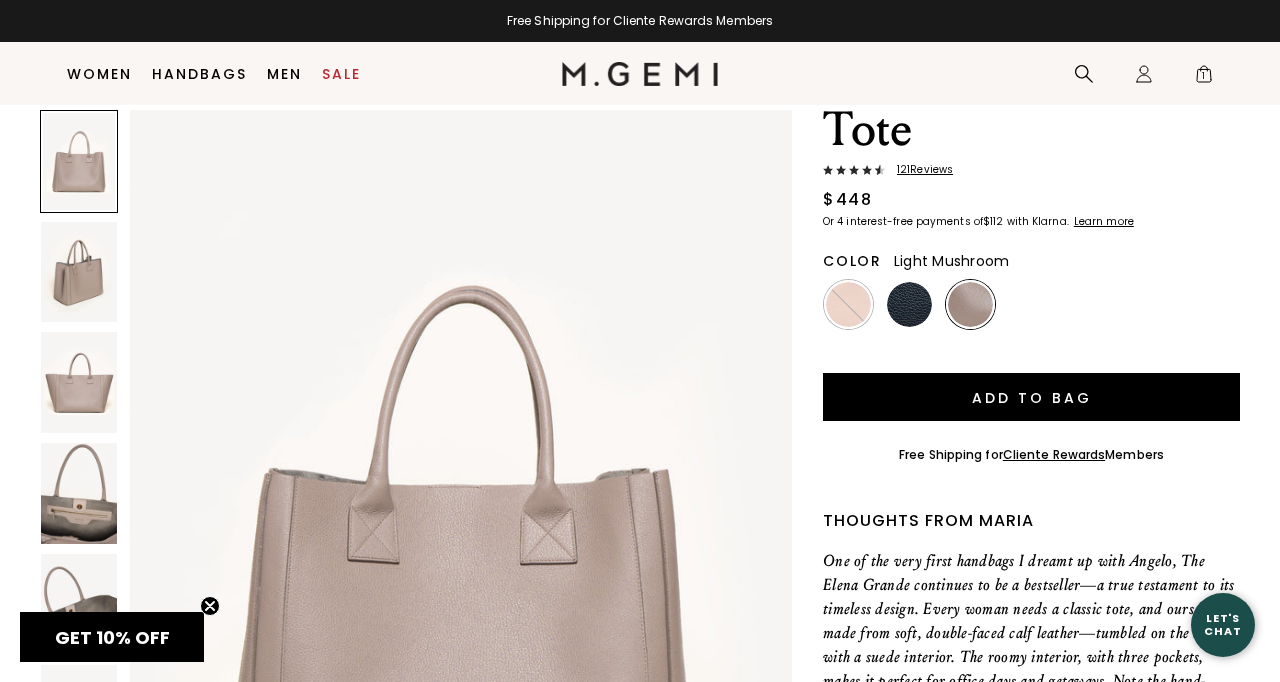 click at bounding box center (79, 272) 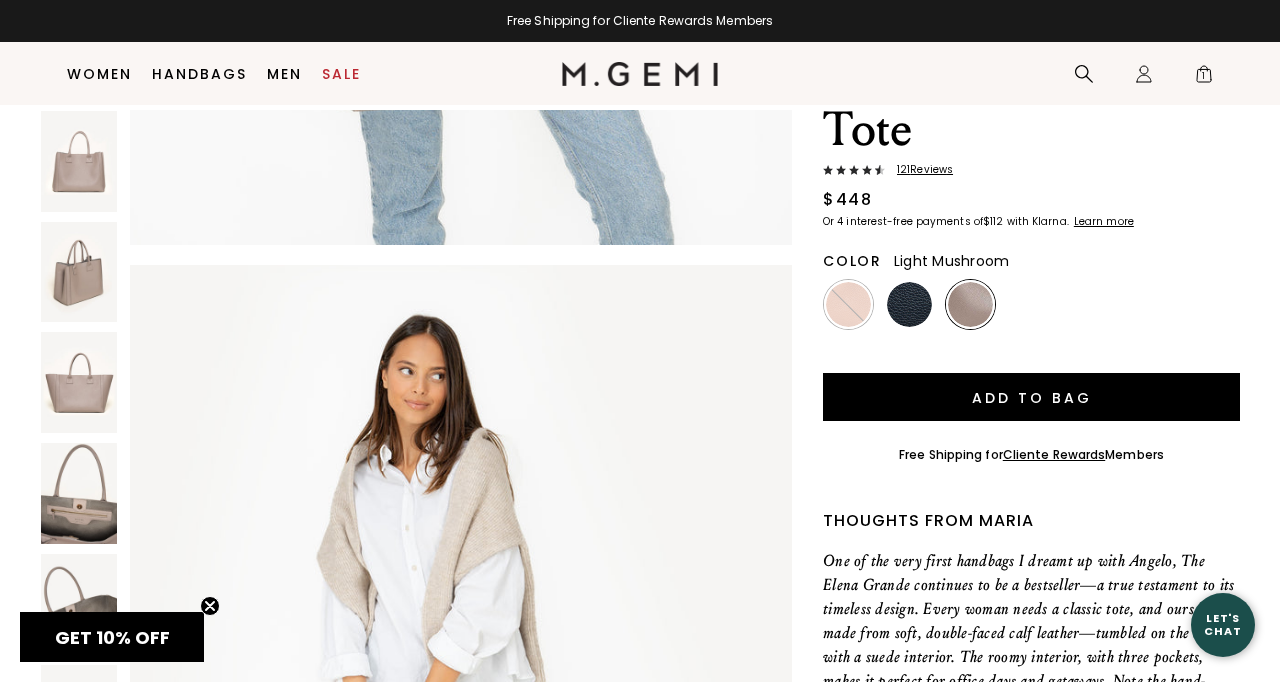 scroll, scrollTop: 6342, scrollLeft: 0, axis: vertical 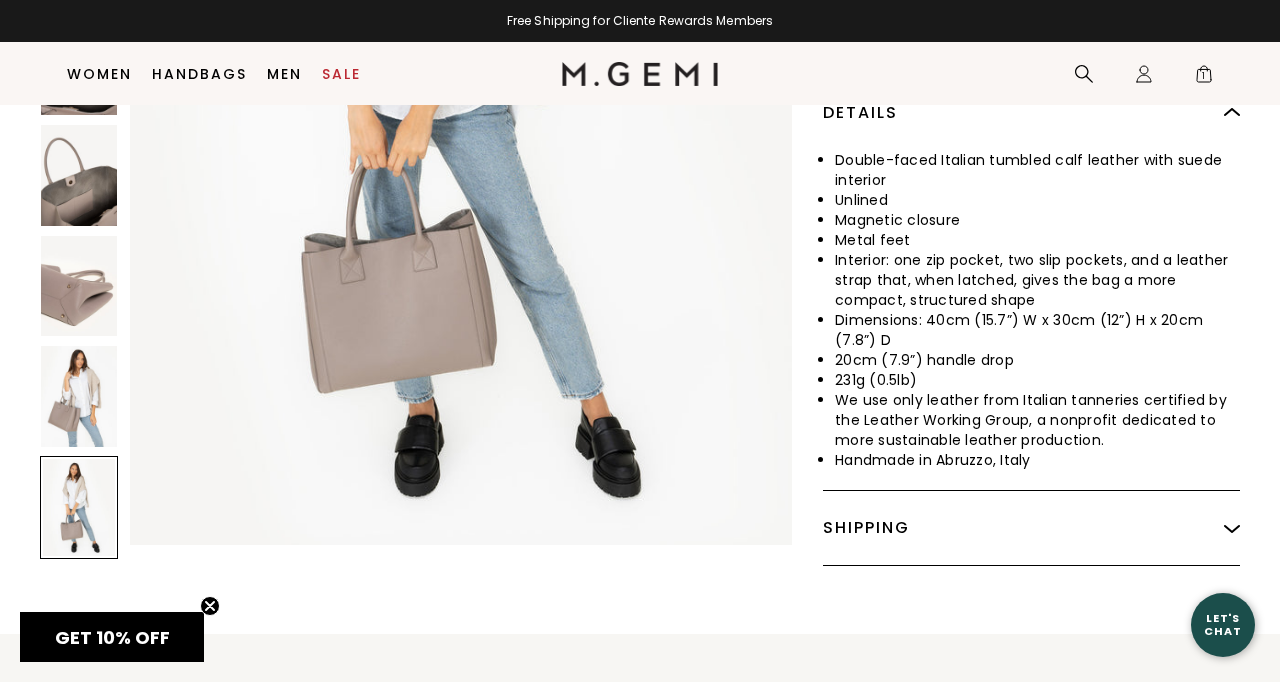 click at bounding box center (79, 396) 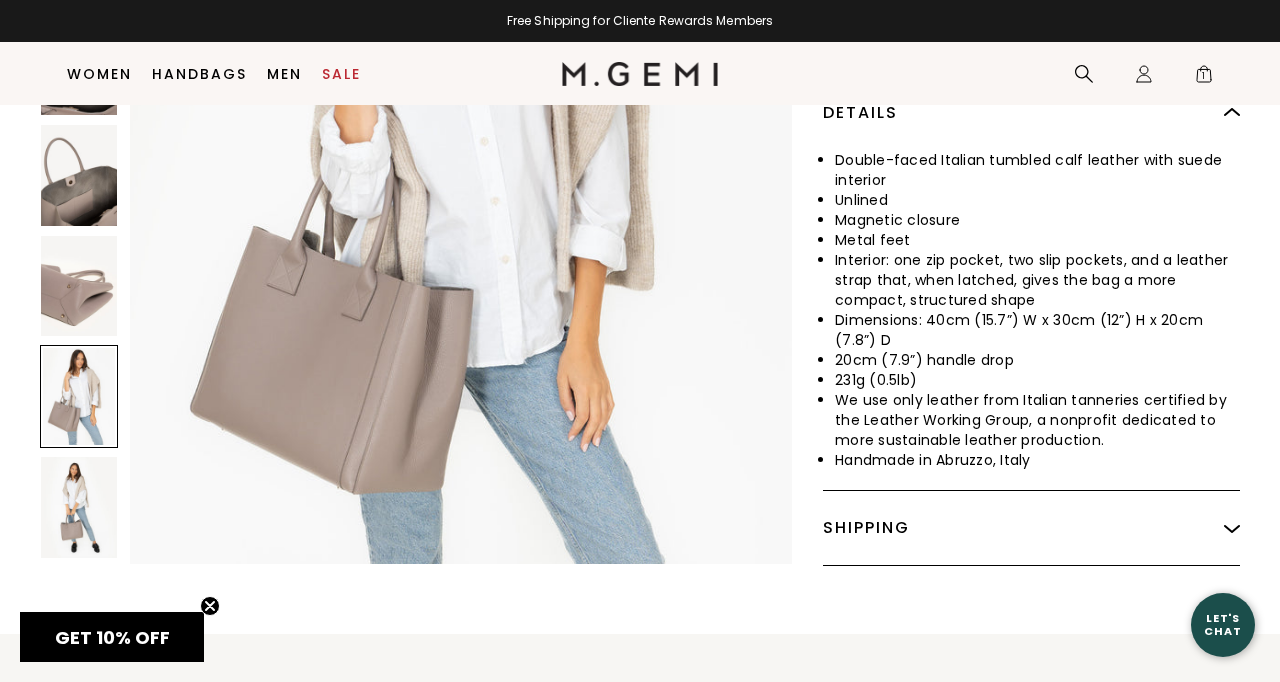 scroll, scrollTop: 5355, scrollLeft: 0, axis: vertical 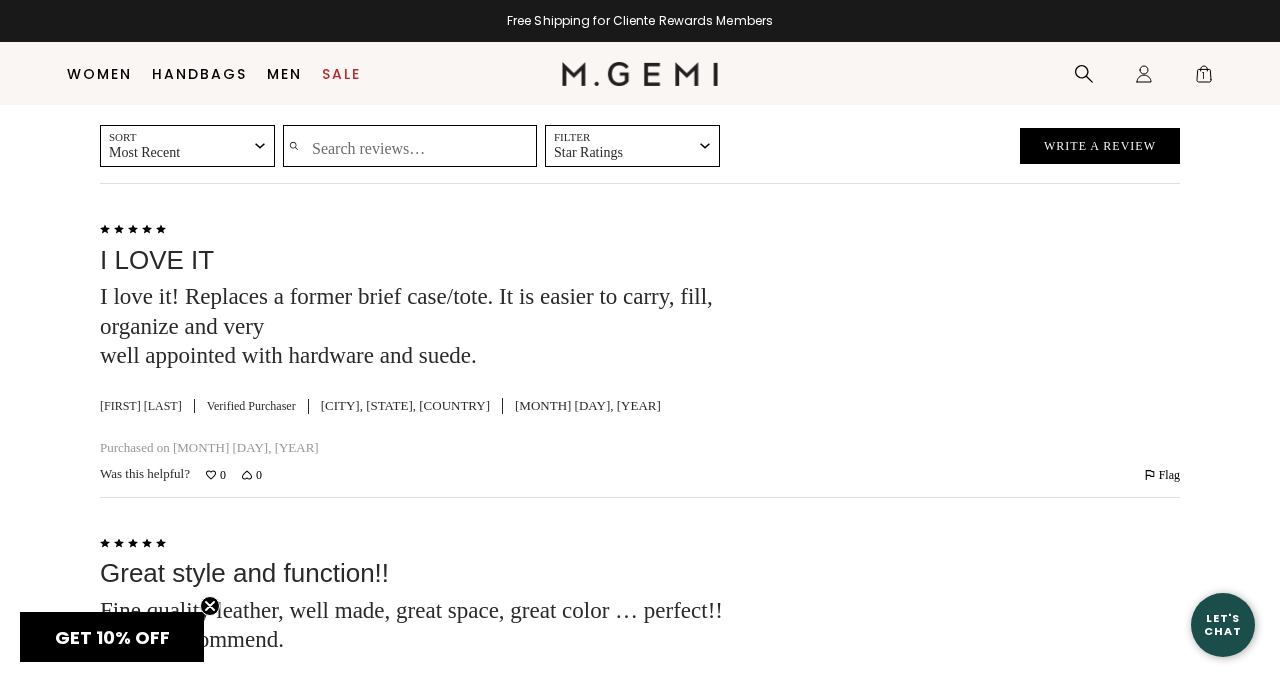 click at bounding box center (487, -351) 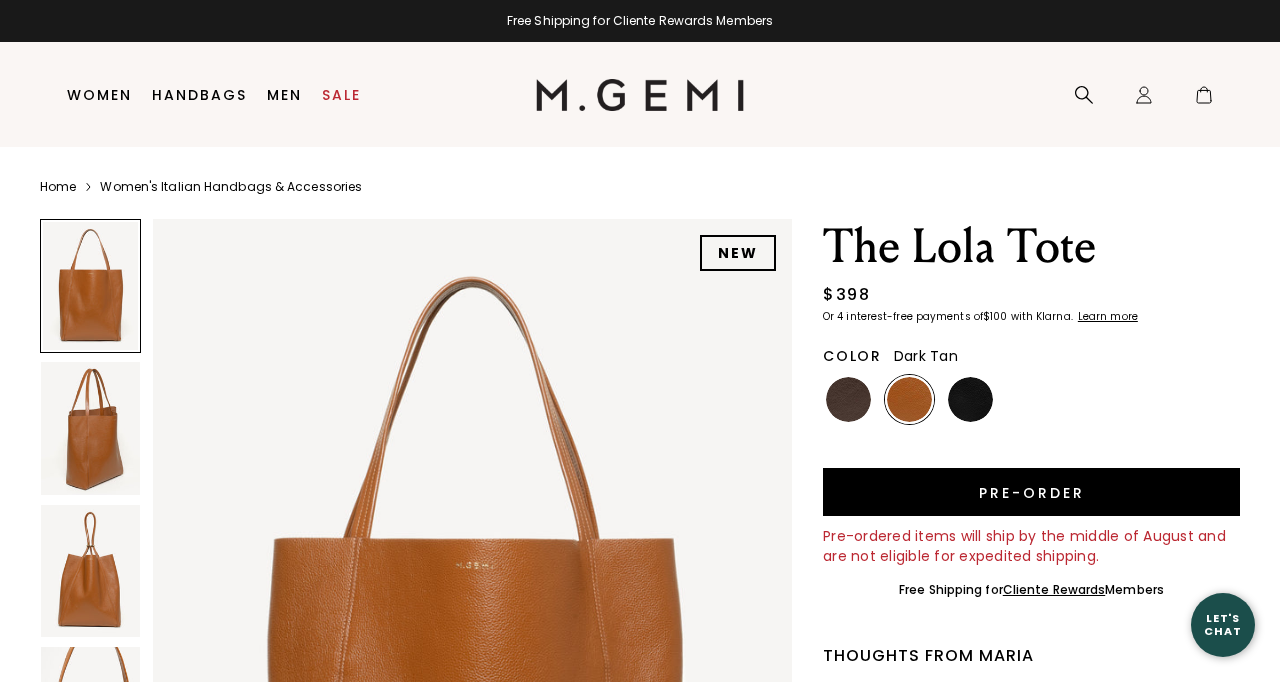 scroll, scrollTop: 0, scrollLeft: 0, axis: both 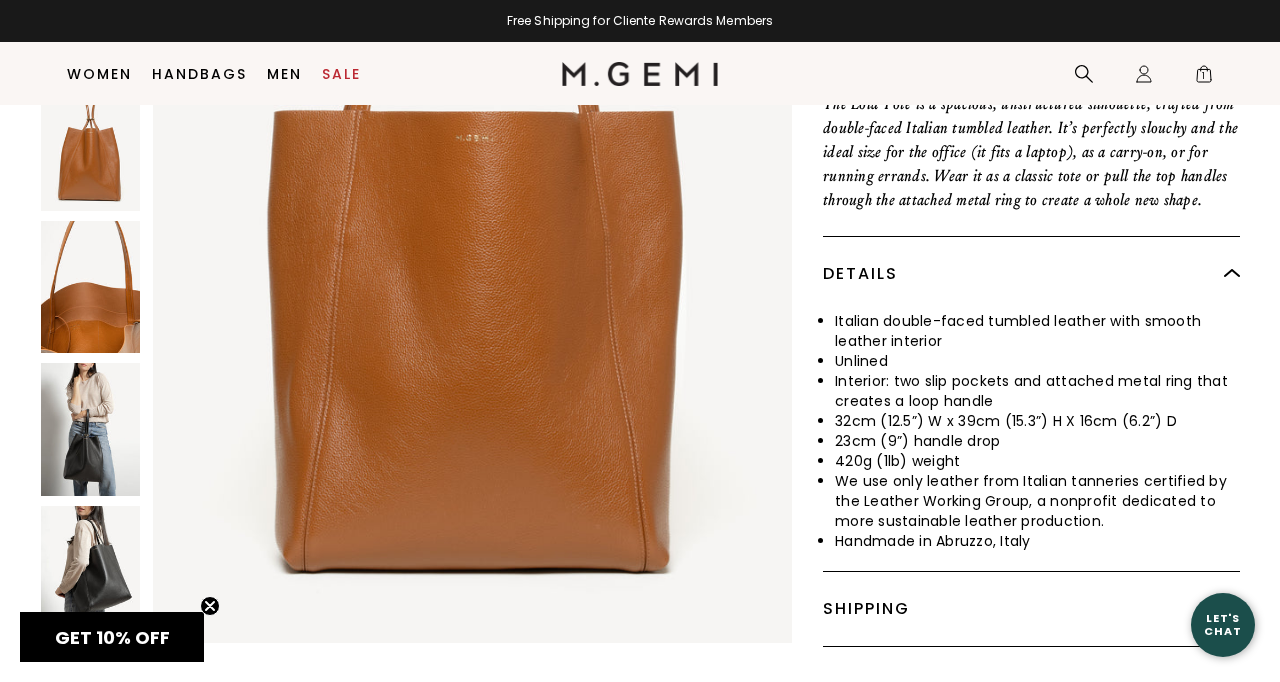 click at bounding box center (90, 572) 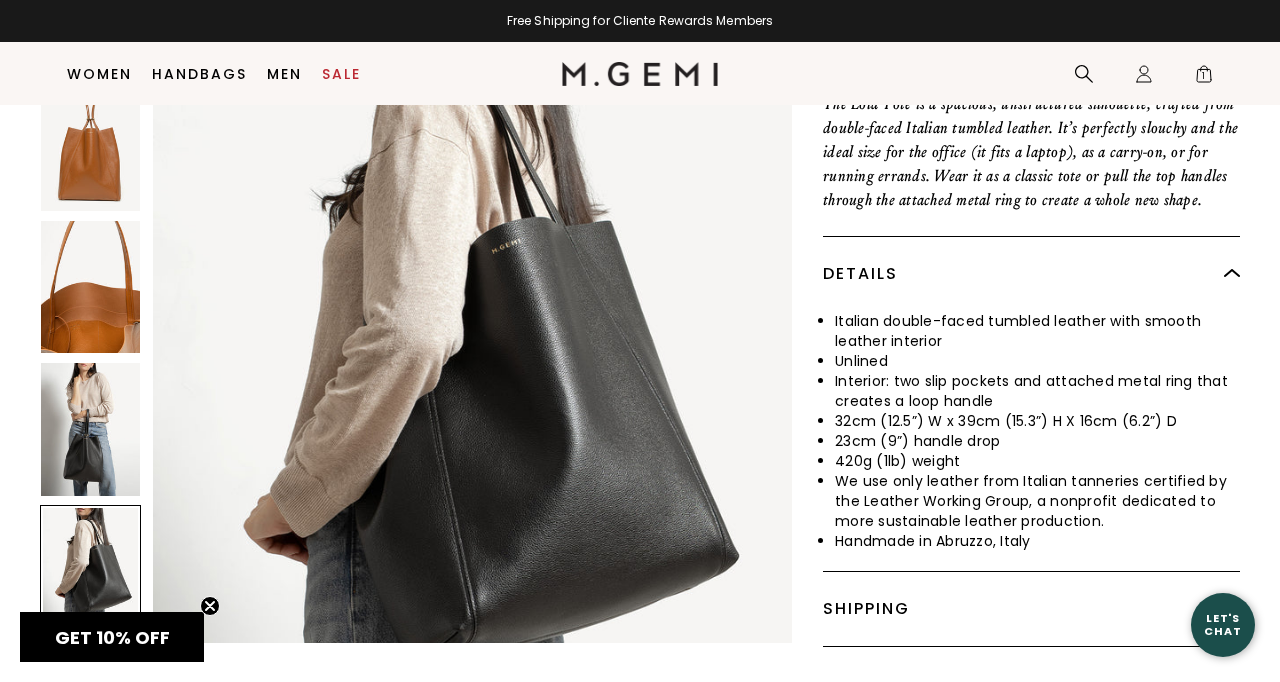 scroll, scrollTop: 4357, scrollLeft: 0, axis: vertical 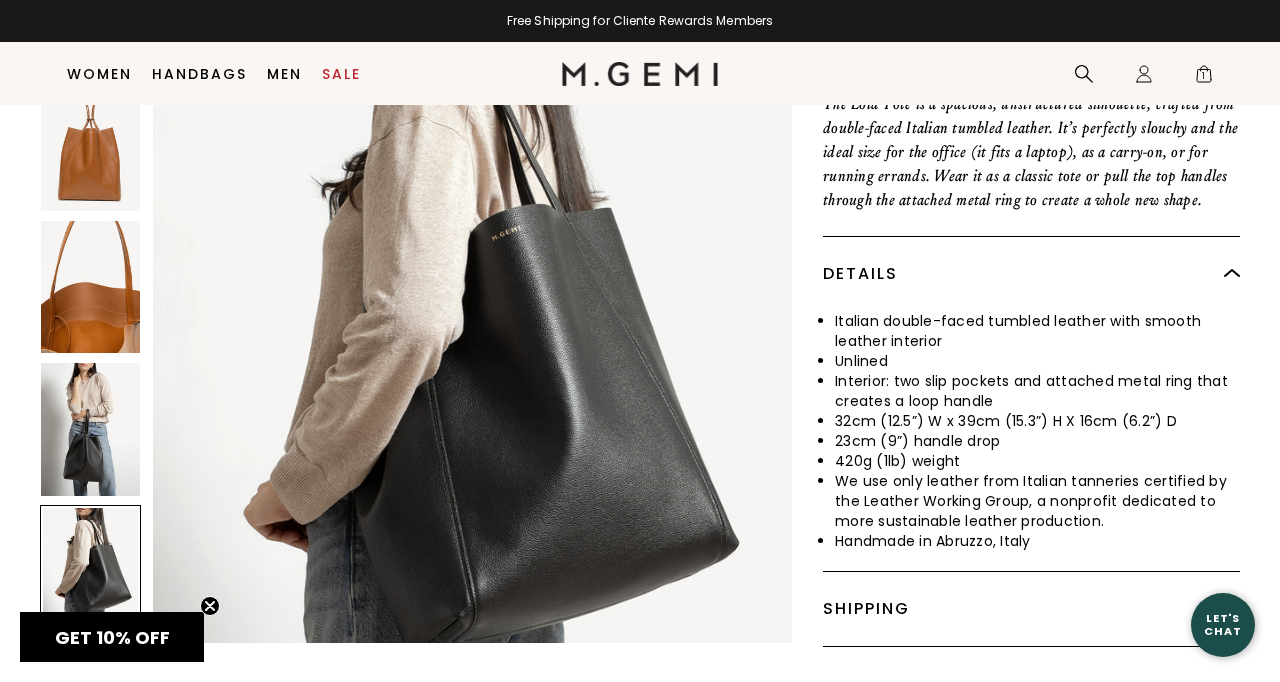 click at bounding box center (90, 429) 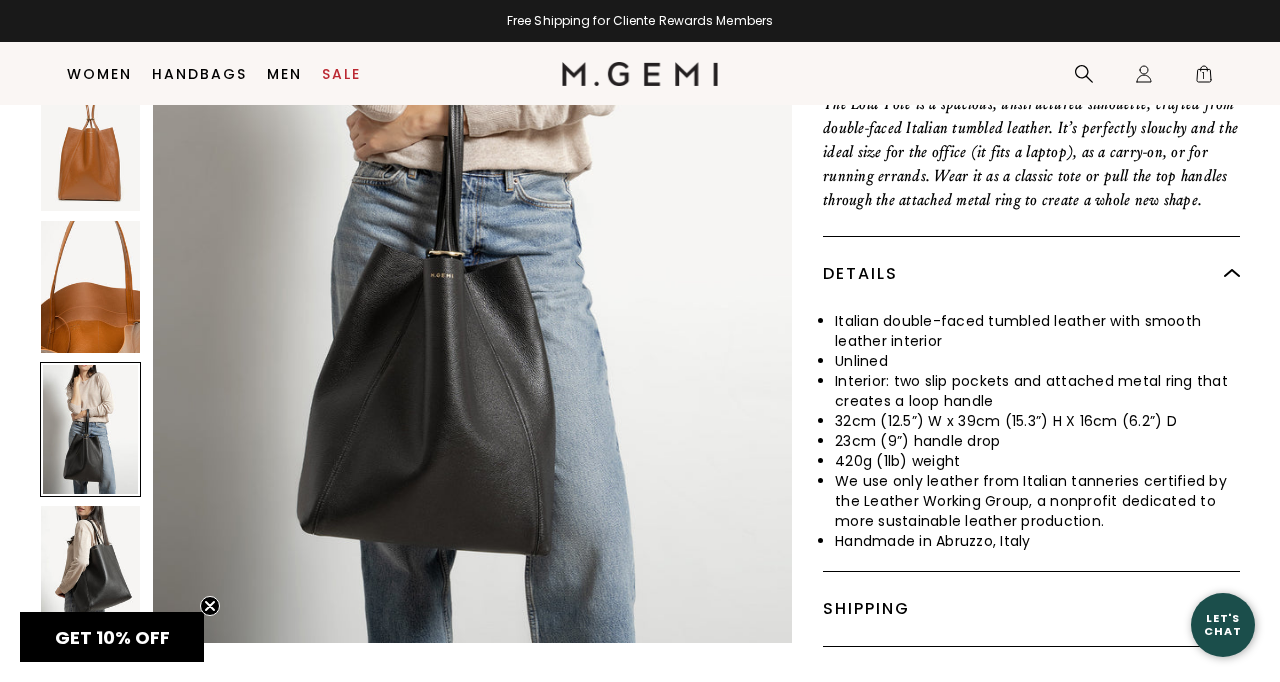 scroll, scrollTop: 3486, scrollLeft: 0, axis: vertical 